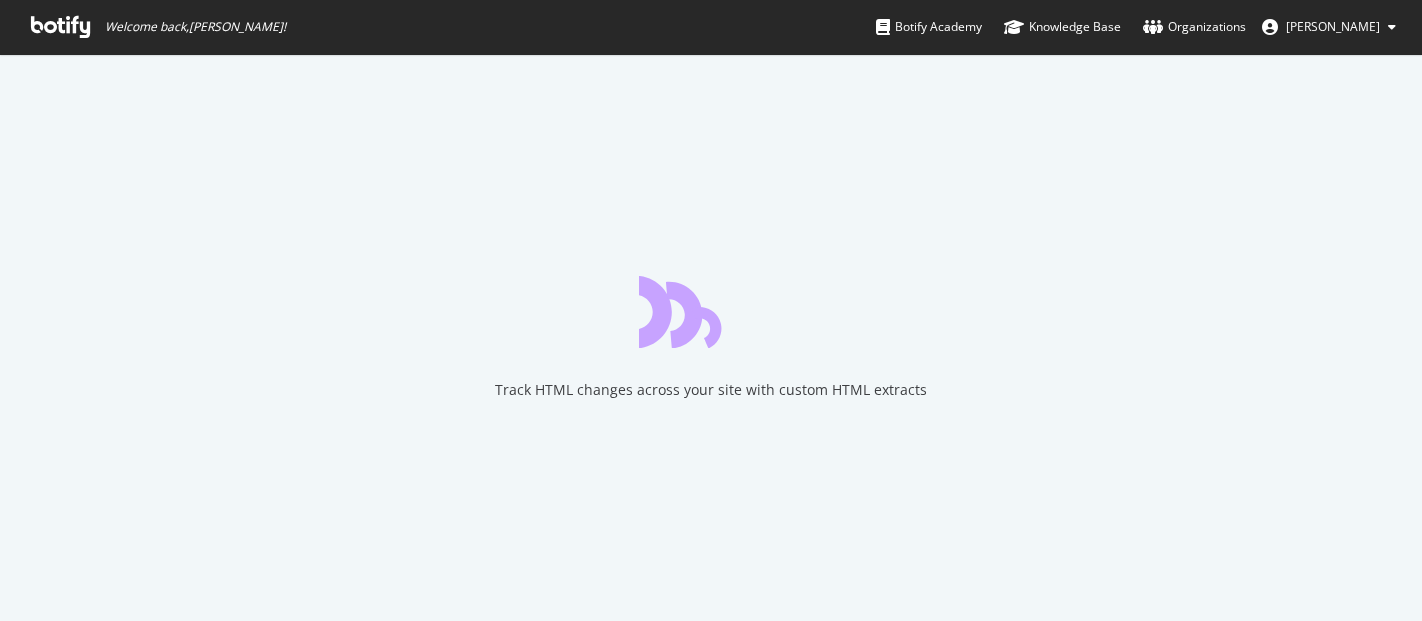 scroll, scrollTop: 0, scrollLeft: 0, axis: both 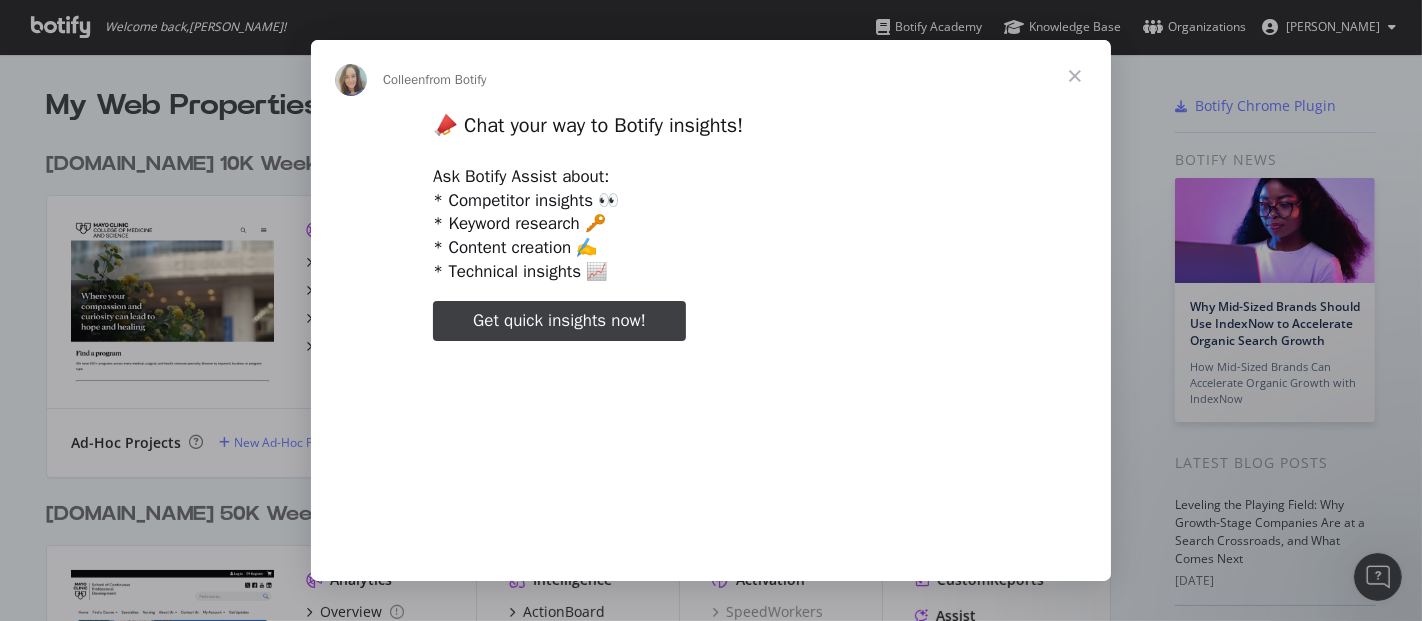 type on "132657" 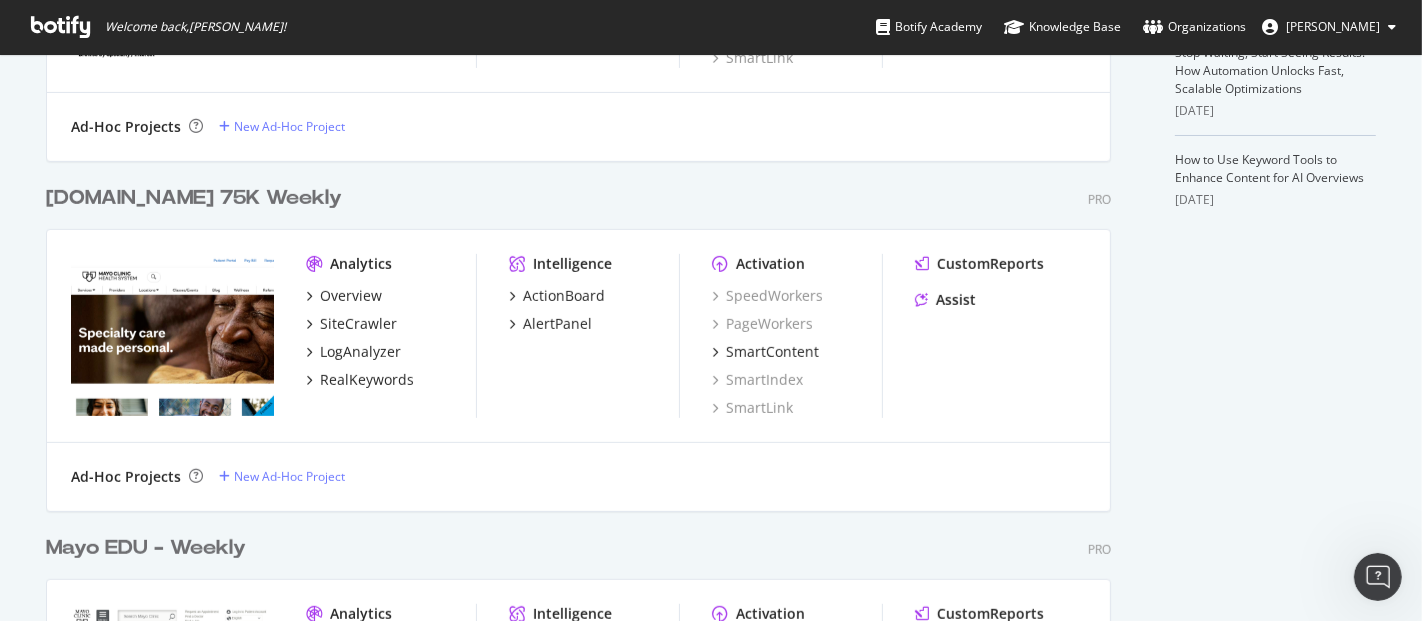 scroll, scrollTop: 1000, scrollLeft: 0, axis: vertical 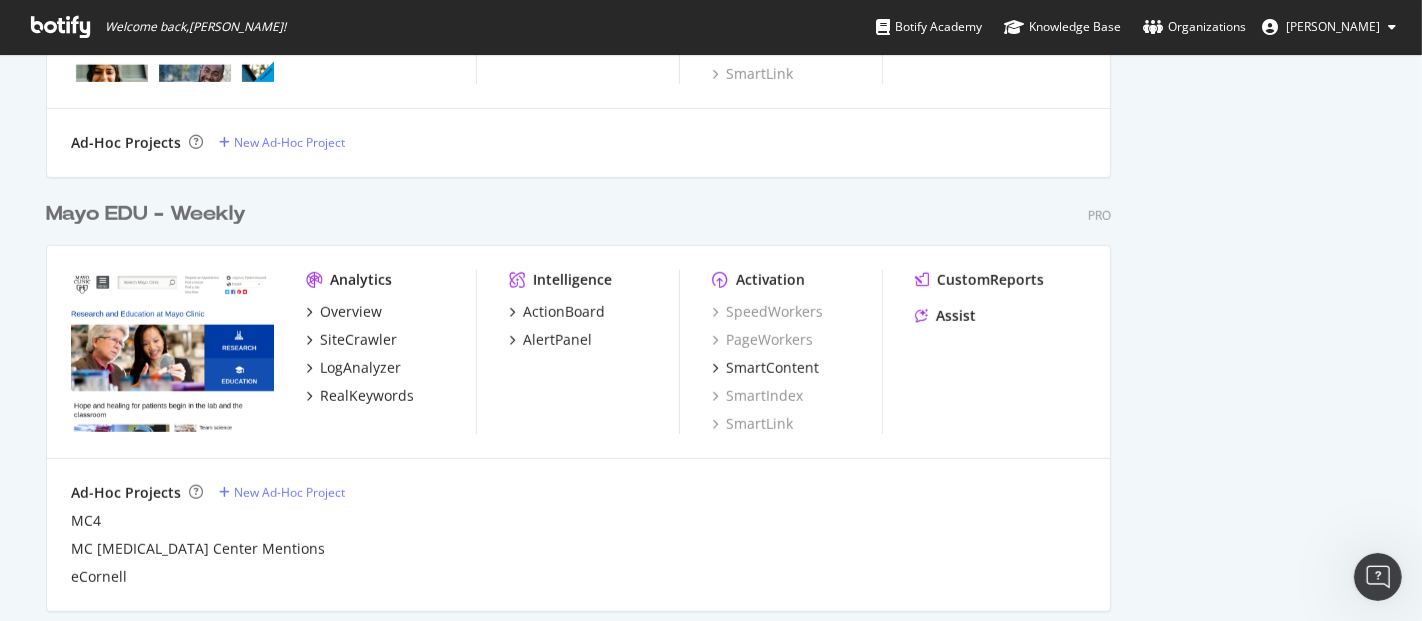 drag, startPoint x: 1194, startPoint y: 357, endPoint x: 1184, endPoint y: 360, distance: 10.440307 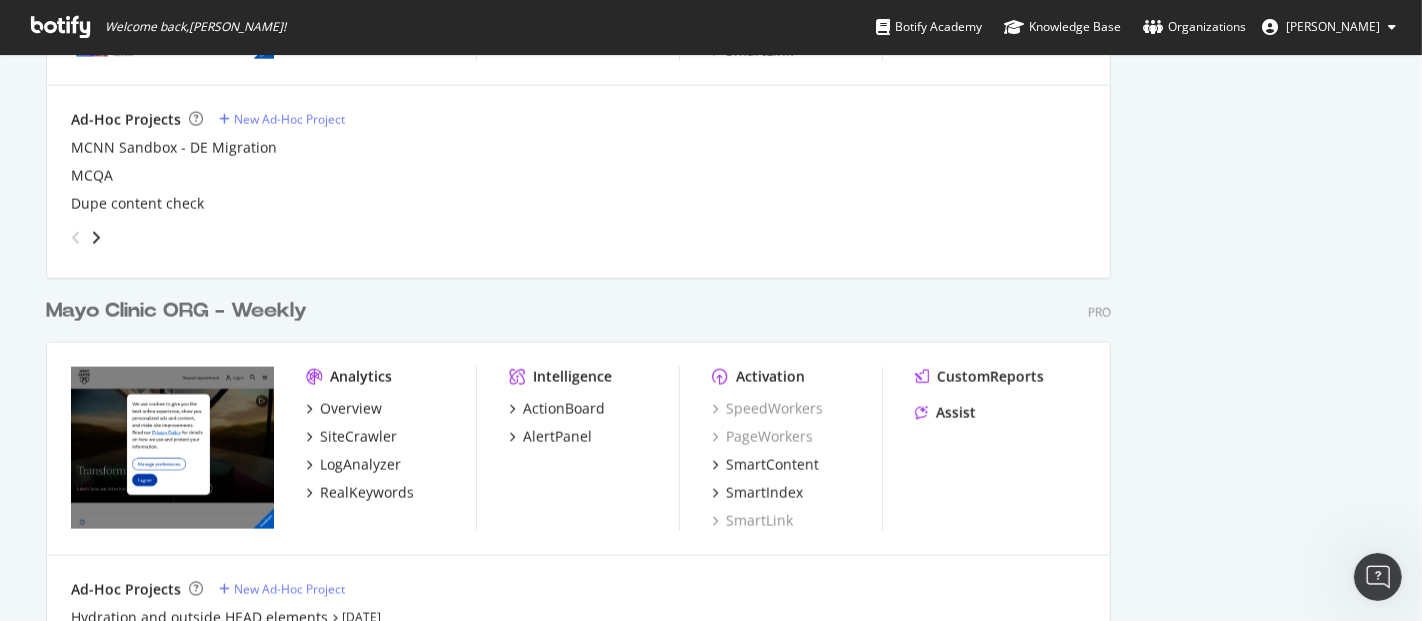 scroll, scrollTop: 2352, scrollLeft: 0, axis: vertical 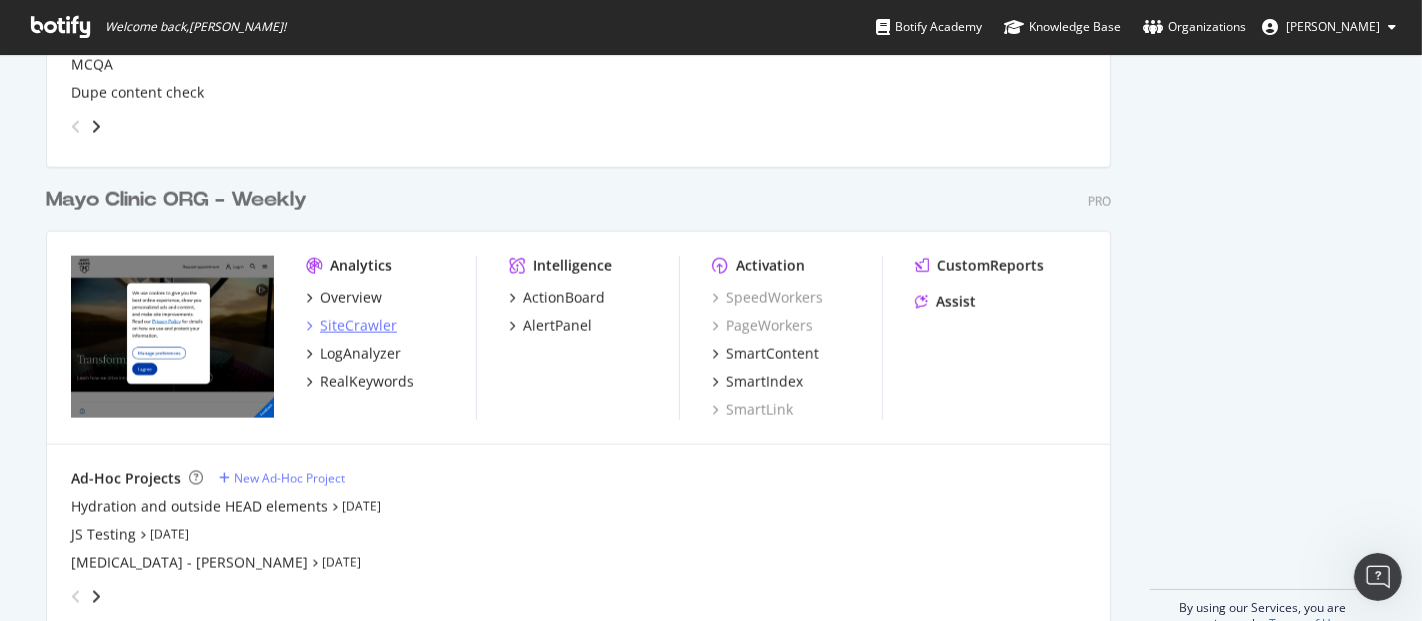 click on "SiteCrawler" at bounding box center [358, 326] 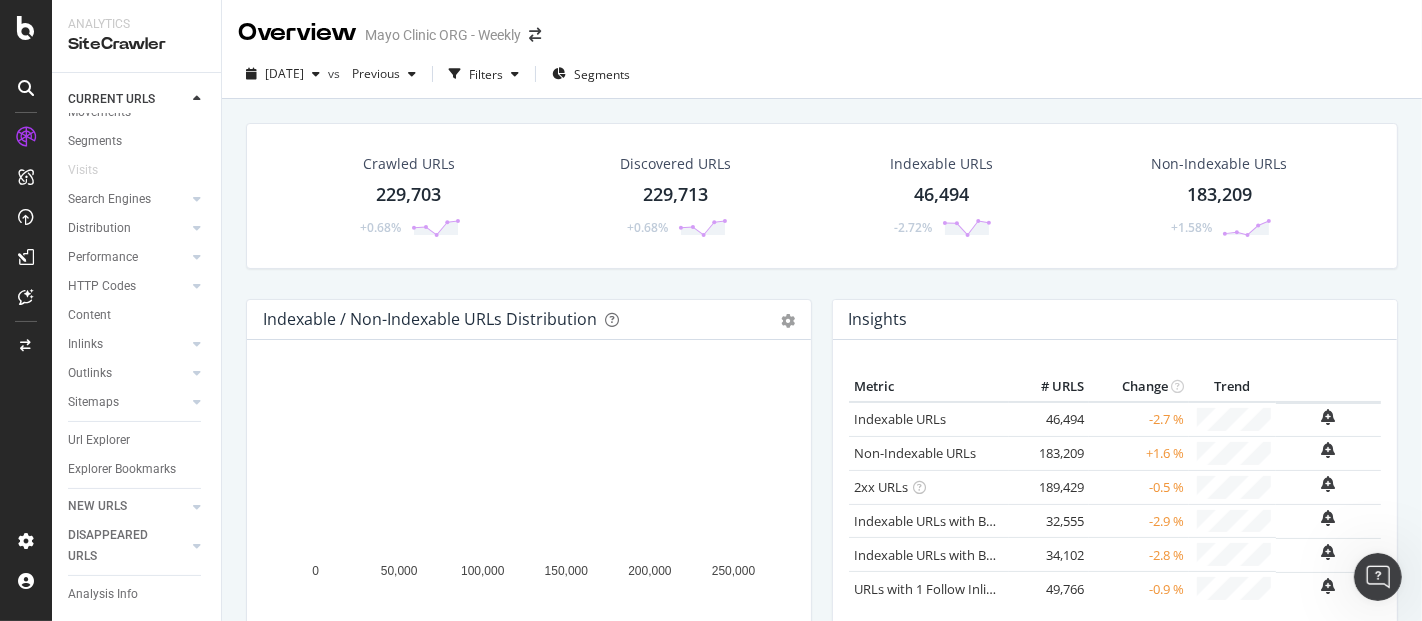 scroll, scrollTop: 69, scrollLeft: 0, axis: vertical 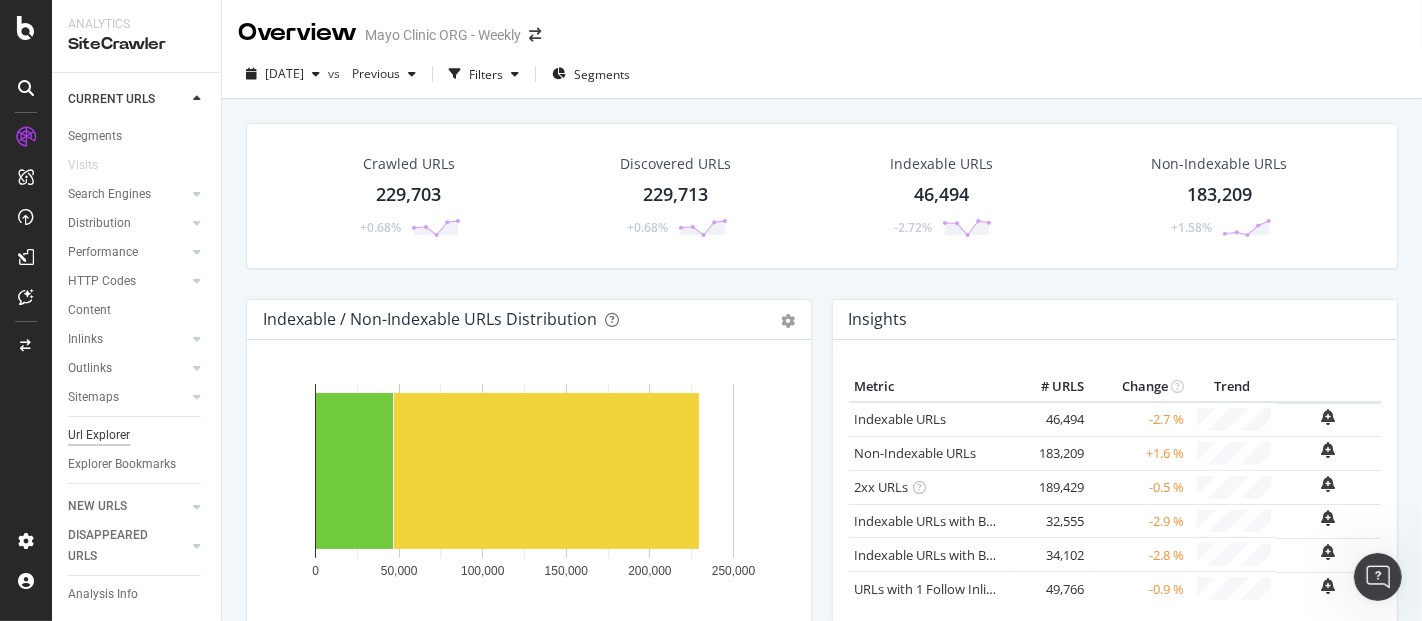 click on "Url Explorer" at bounding box center [99, 435] 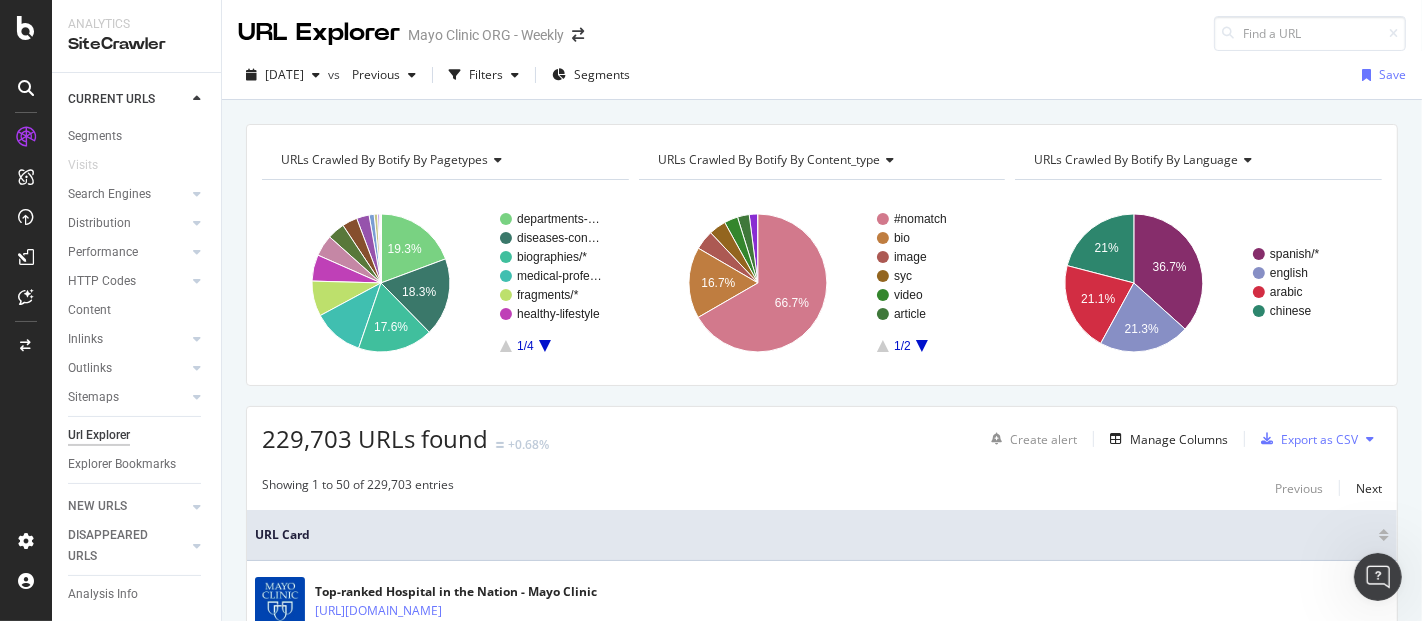 click at bounding box center (887, 160) 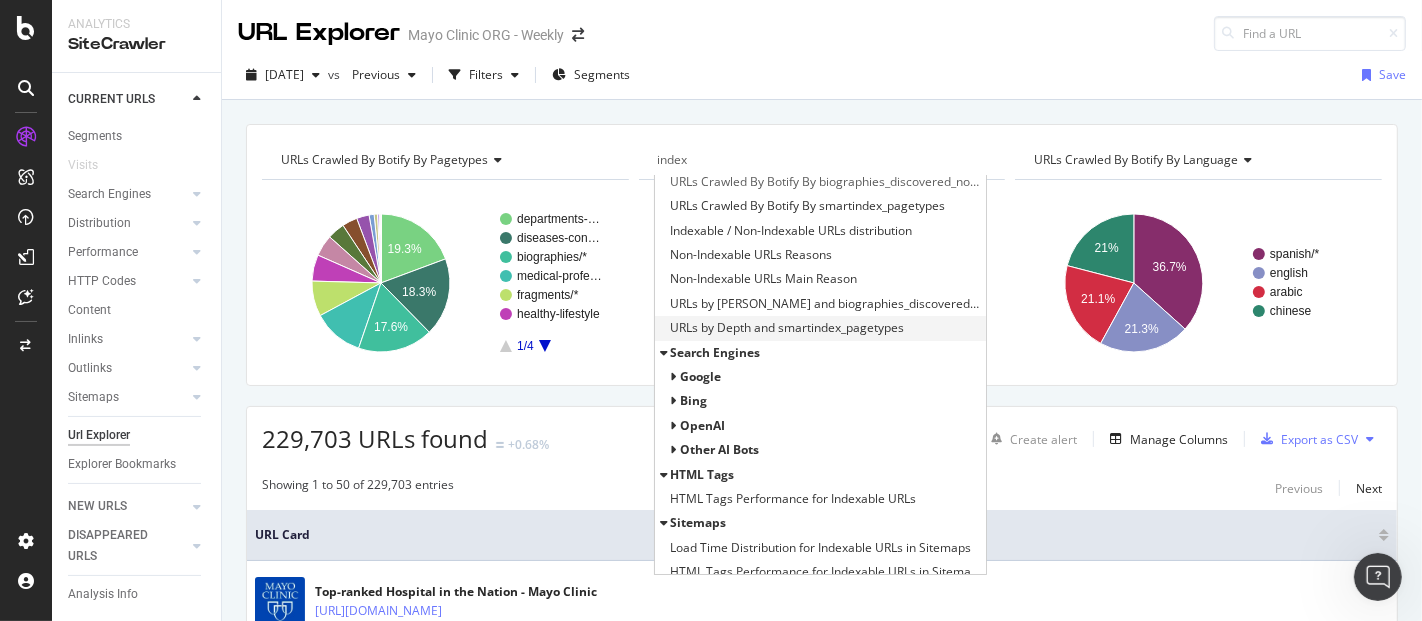 scroll, scrollTop: 40, scrollLeft: 0, axis: vertical 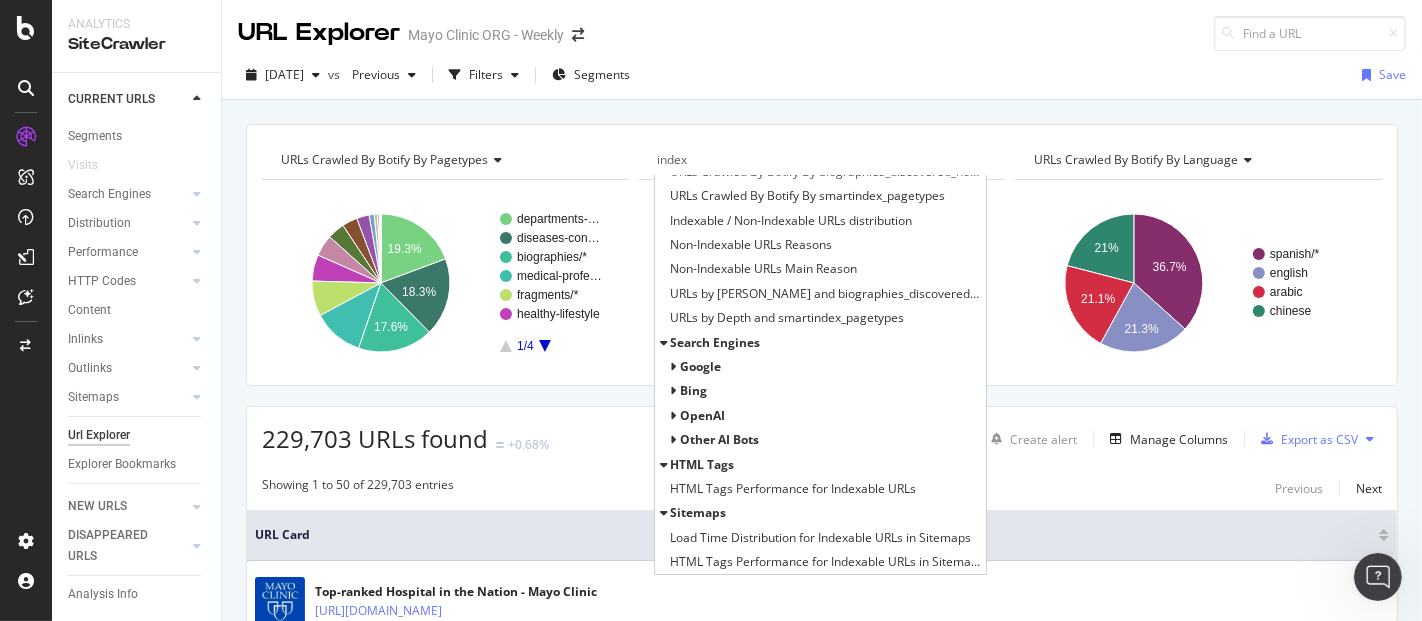 type on "index" 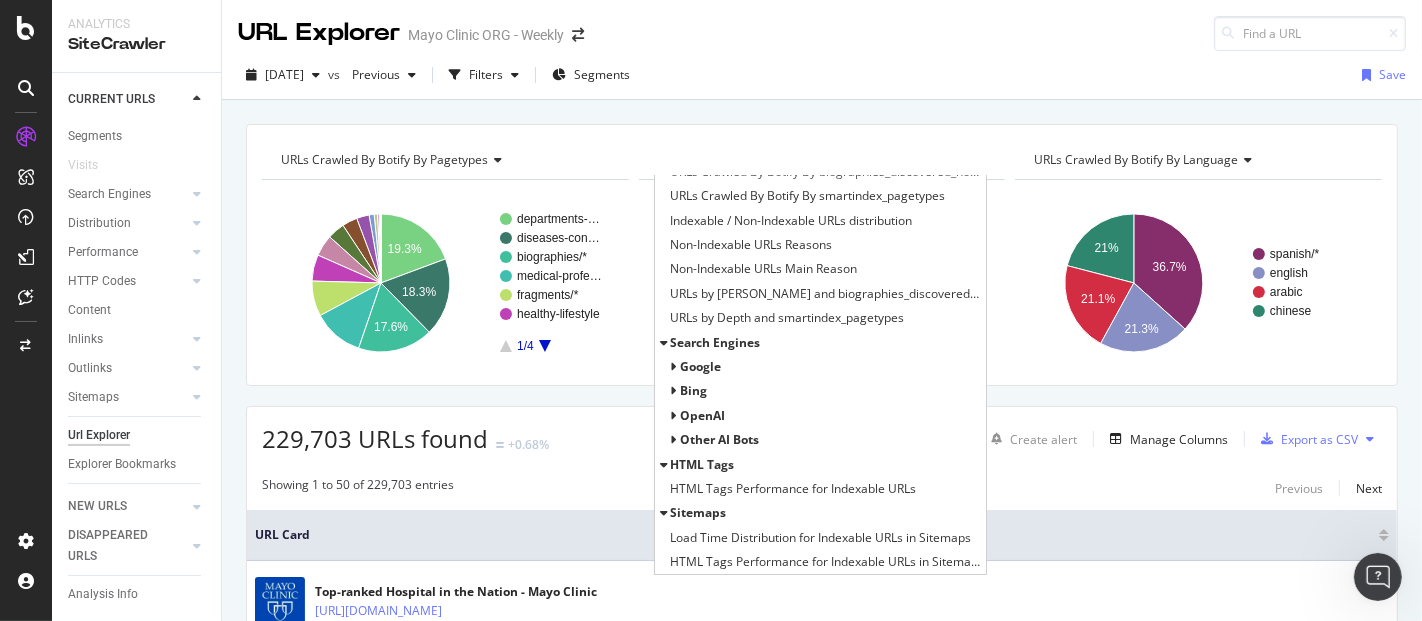 click at bounding box center (495, 160) 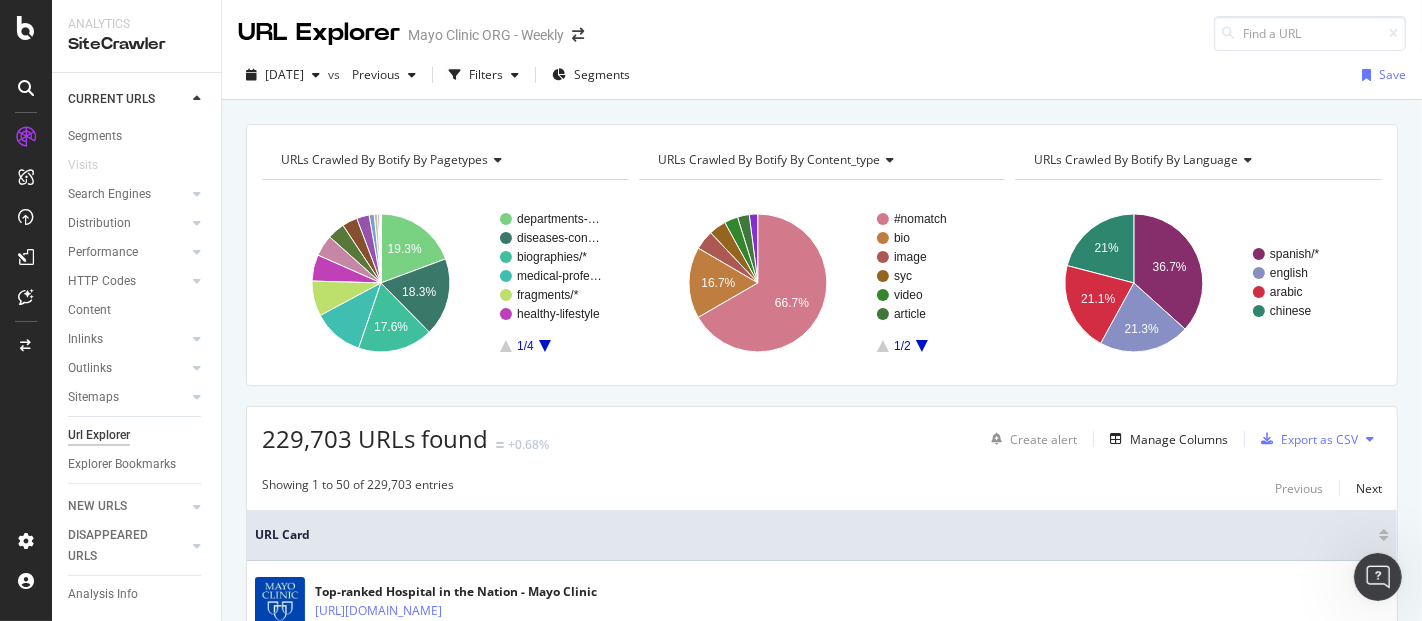 click on "URLs Crawled By Botify By content_type" at bounding box center (769, 159) 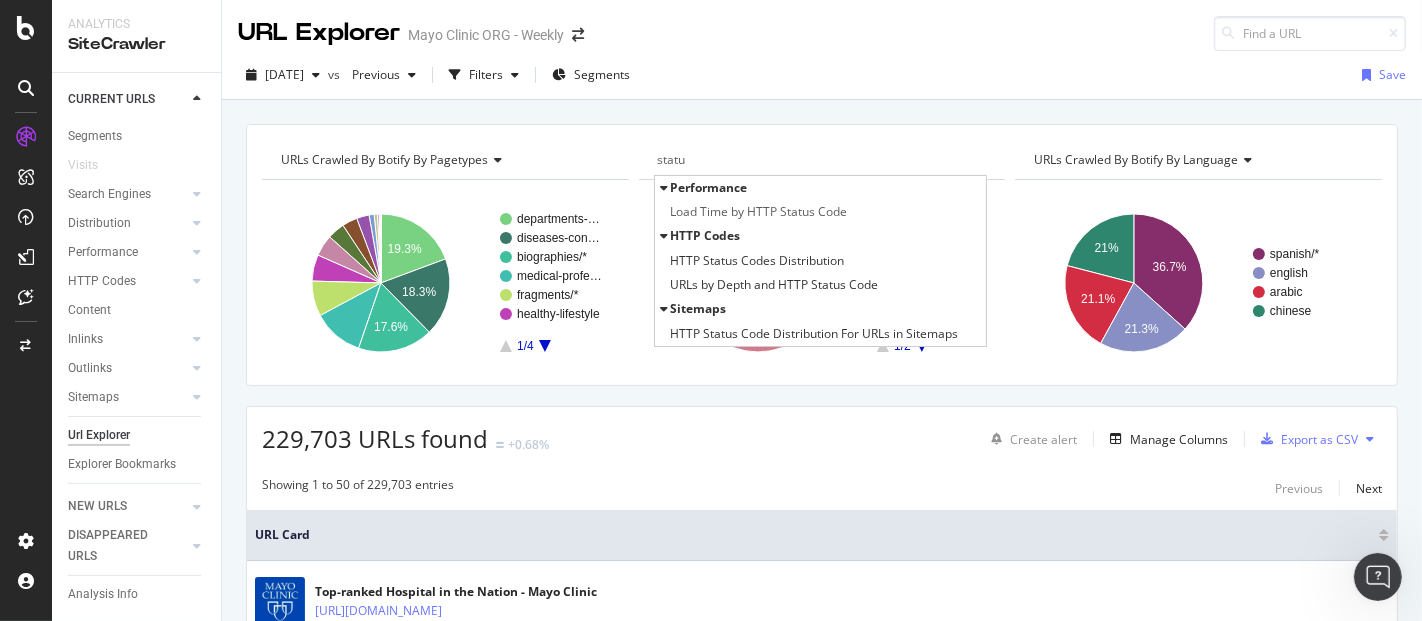 type on "status" 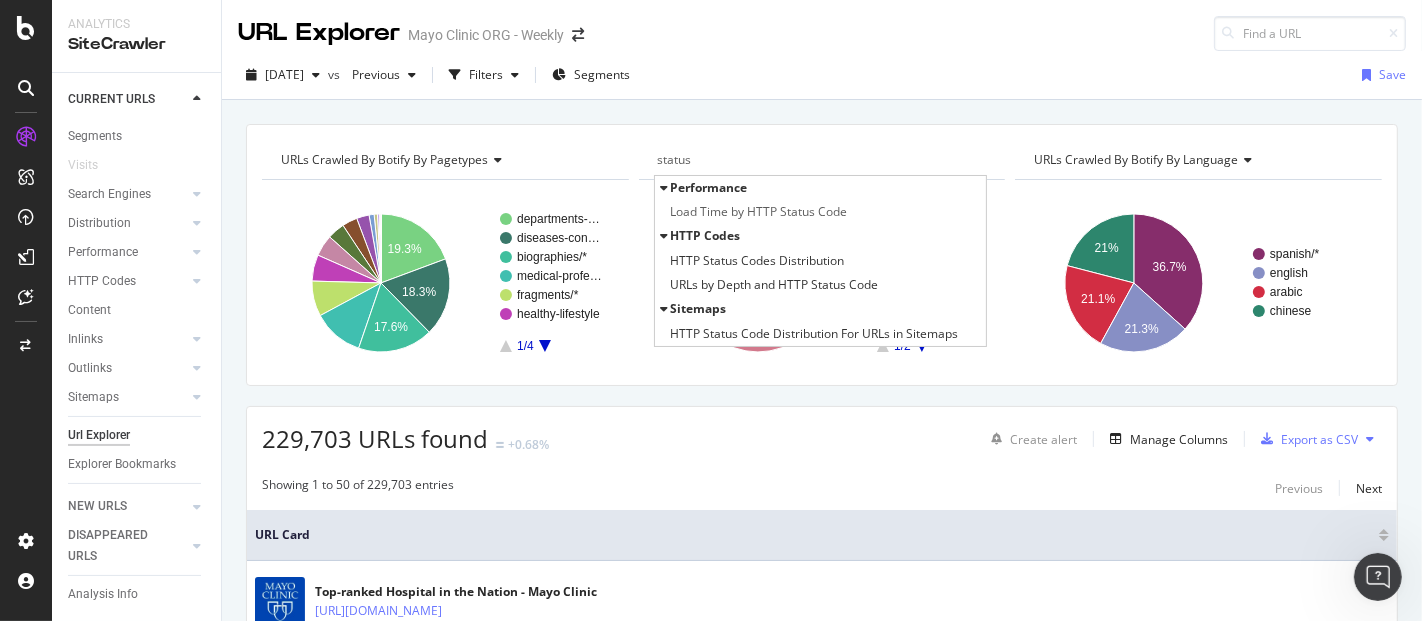 click on "status" at bounding box center [724, 160] 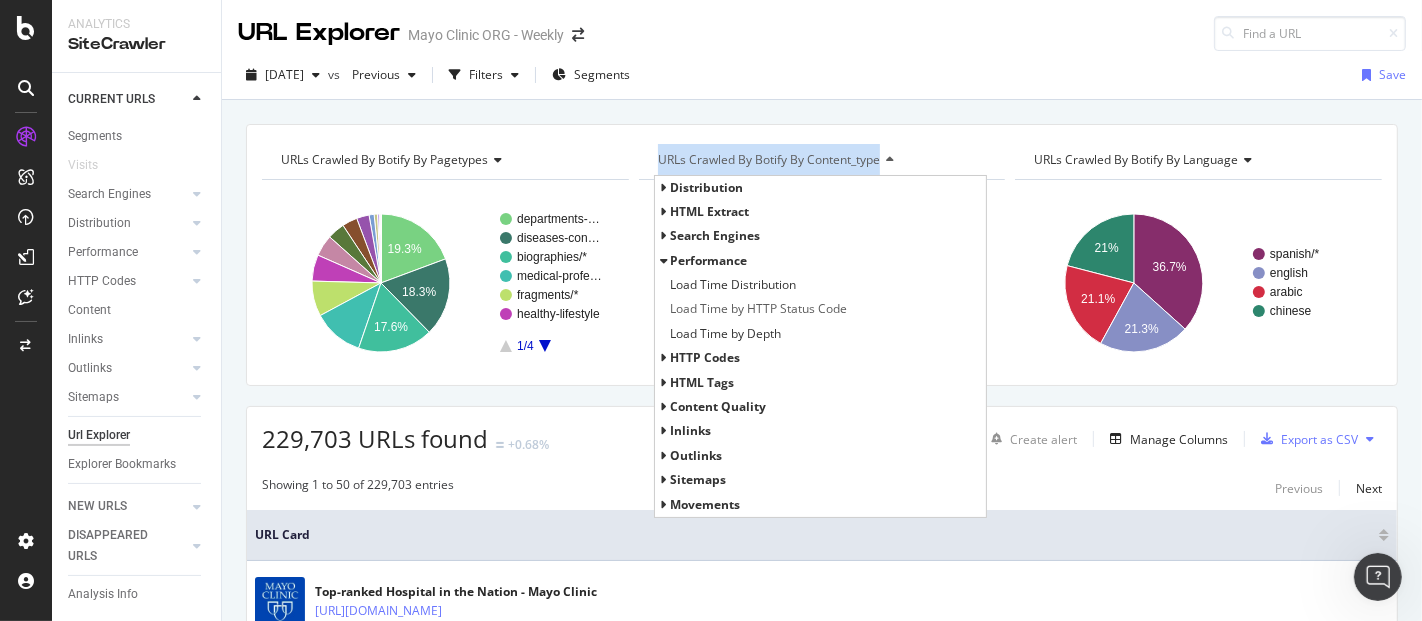 click on "URLs Crawled By Botify By content_type" at bounding box center (769, 159) 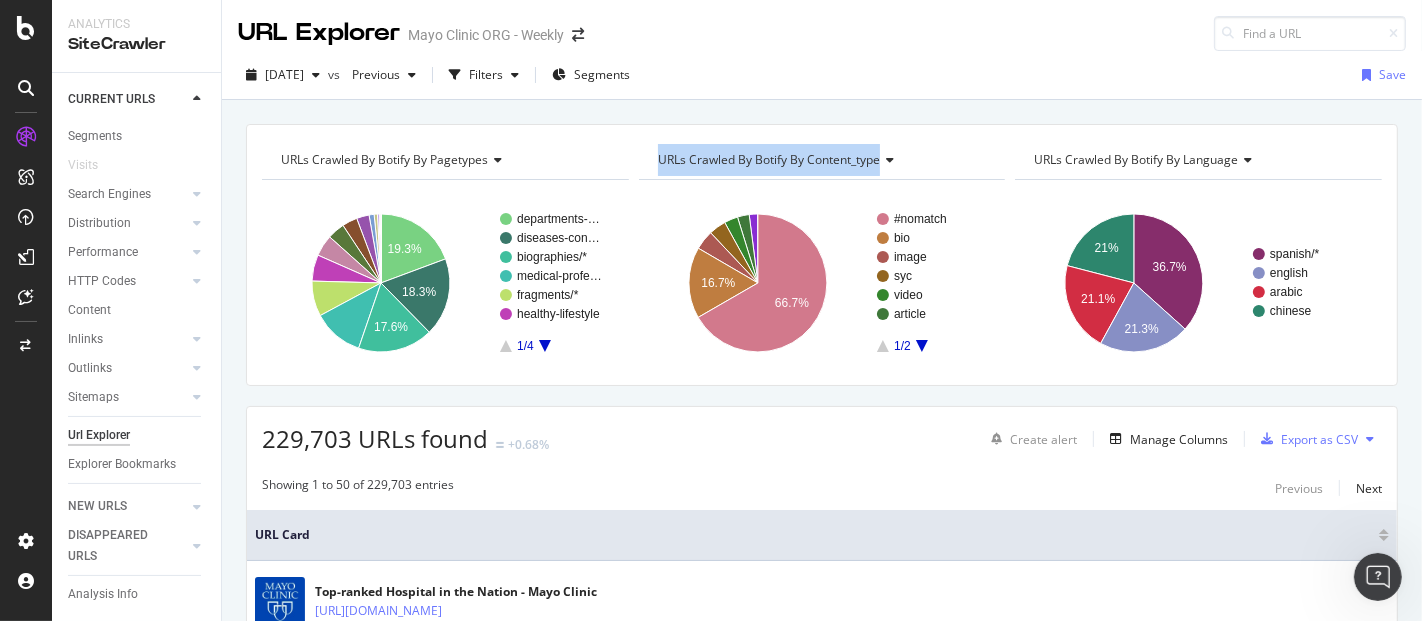 click on "URLs Crawled By Botify By content_type" at bounding box center (821, 160) 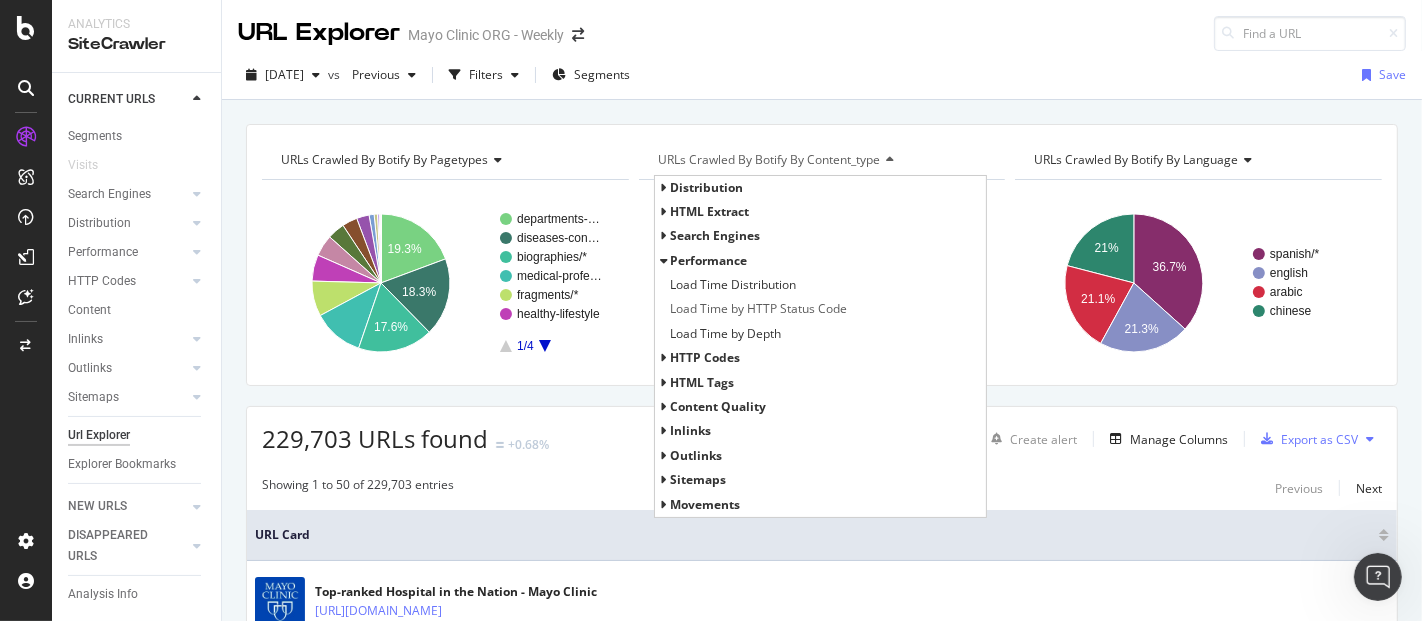 click on "Search Engines" at bounding box center (821, 236) 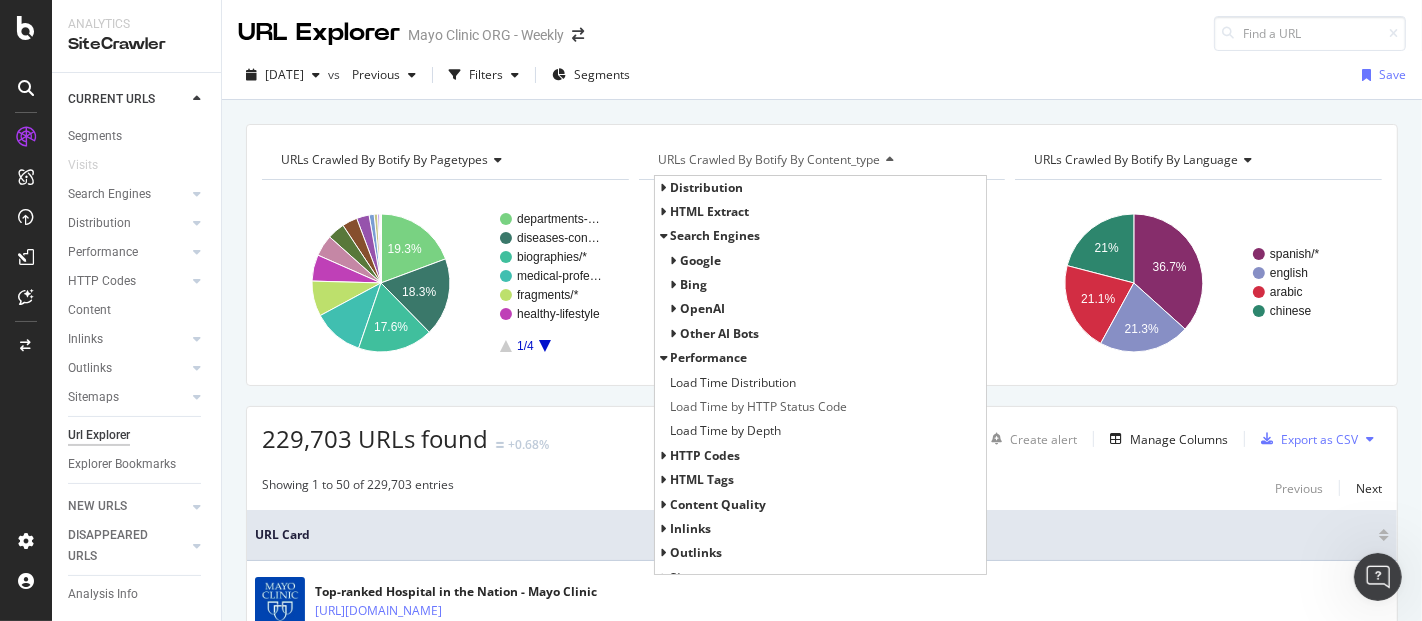 click at bounding box center (663, 212) 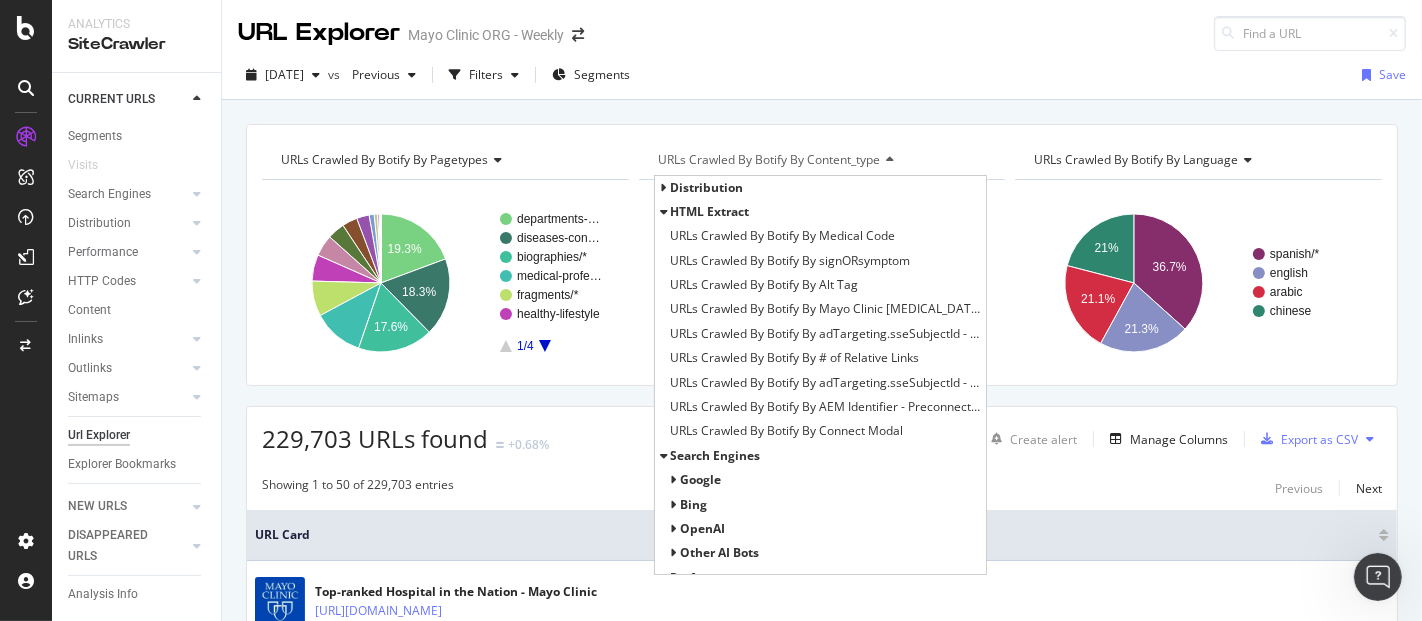 click at bounding box center (663, 188) 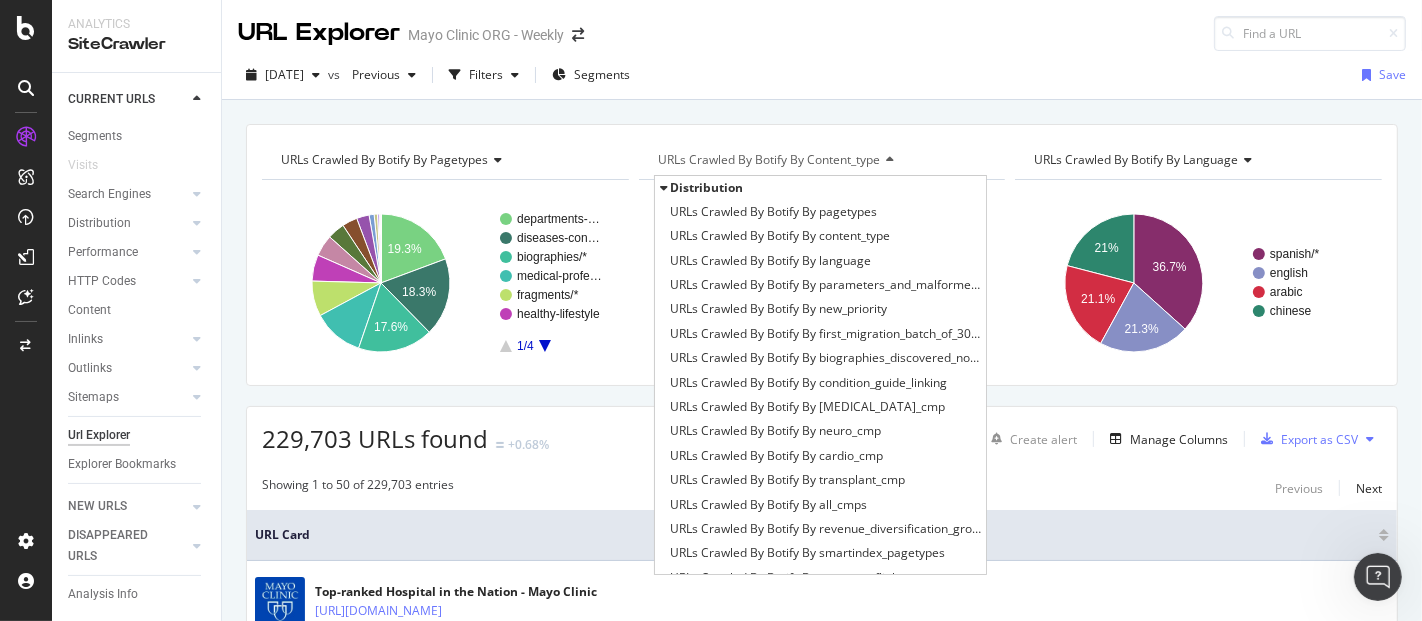 click at bounding box center (663, 188) 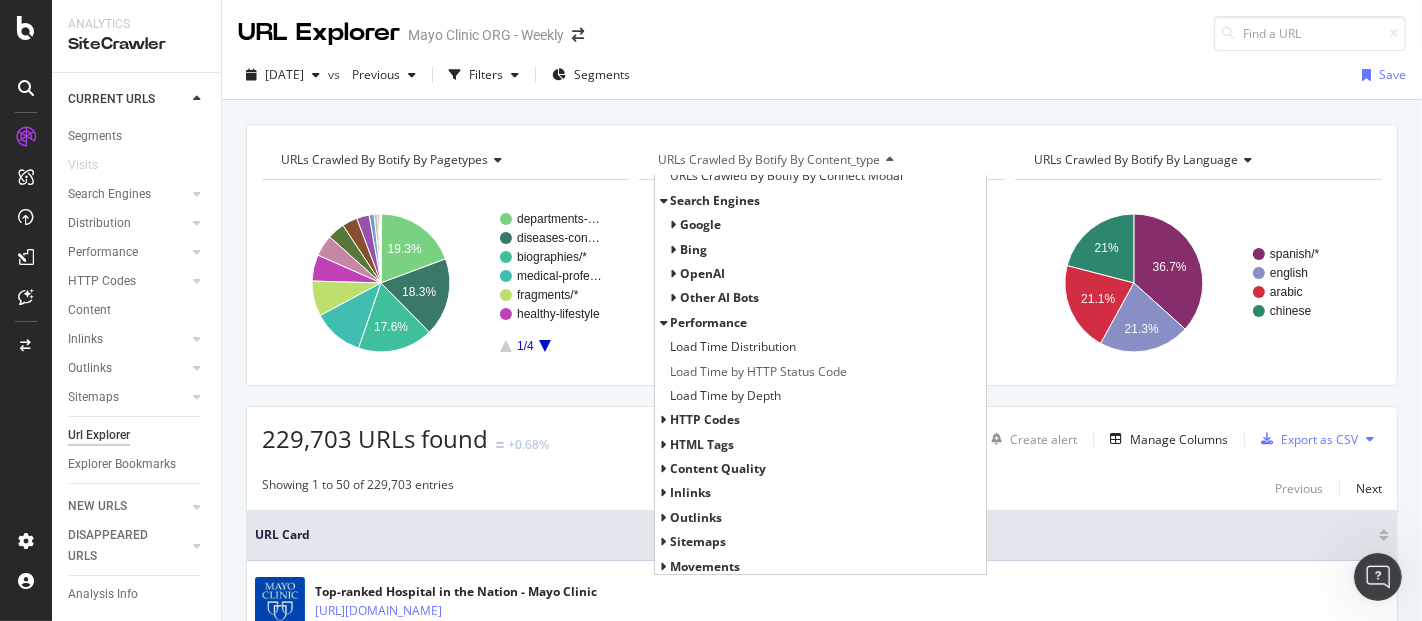 scroll, scrollTop: 259, scrollLeft: 0, axis: vertical 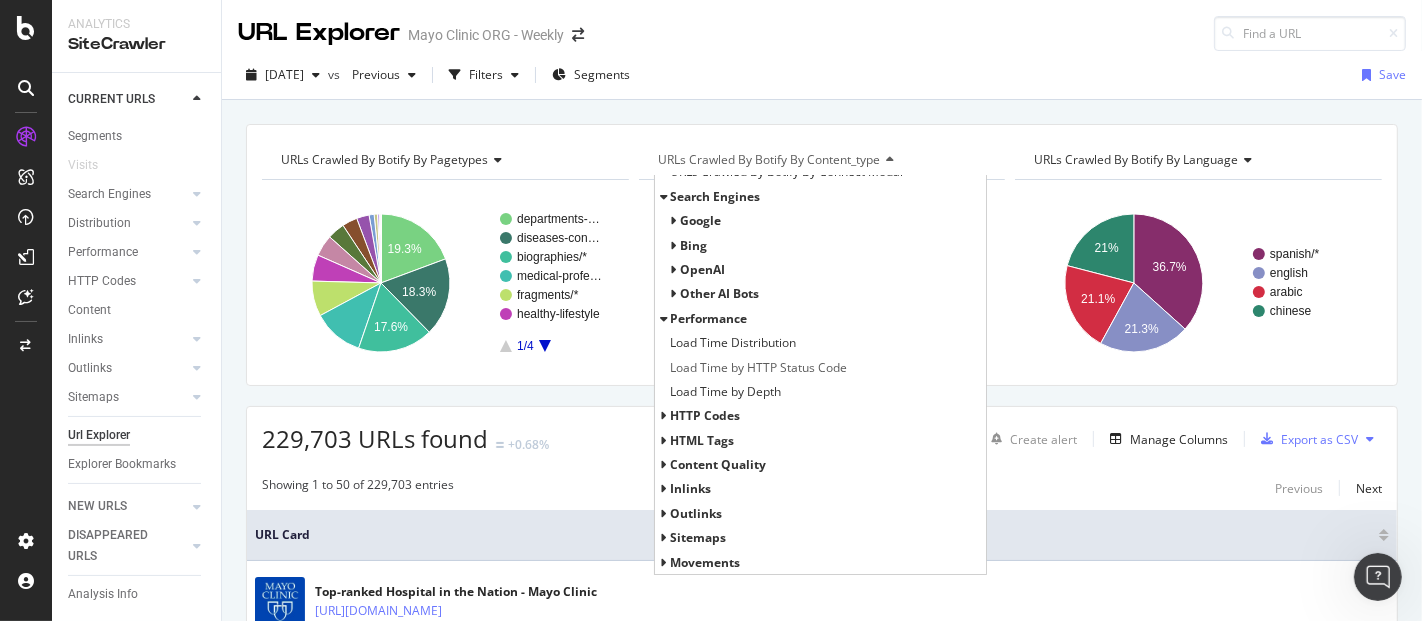 click on "HTML Tags" at bounding box center [702, 440] 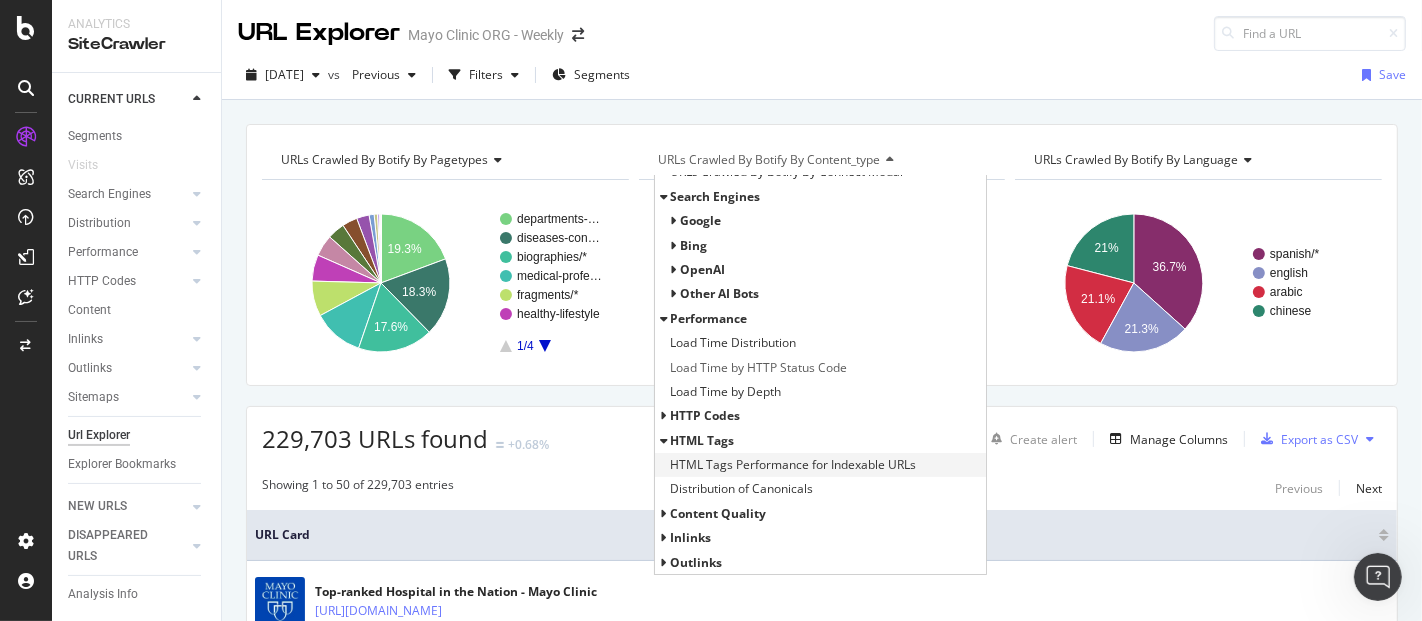 click on "HTML Tags Performance for Indexable URLs" at bounding box center [793, 465] 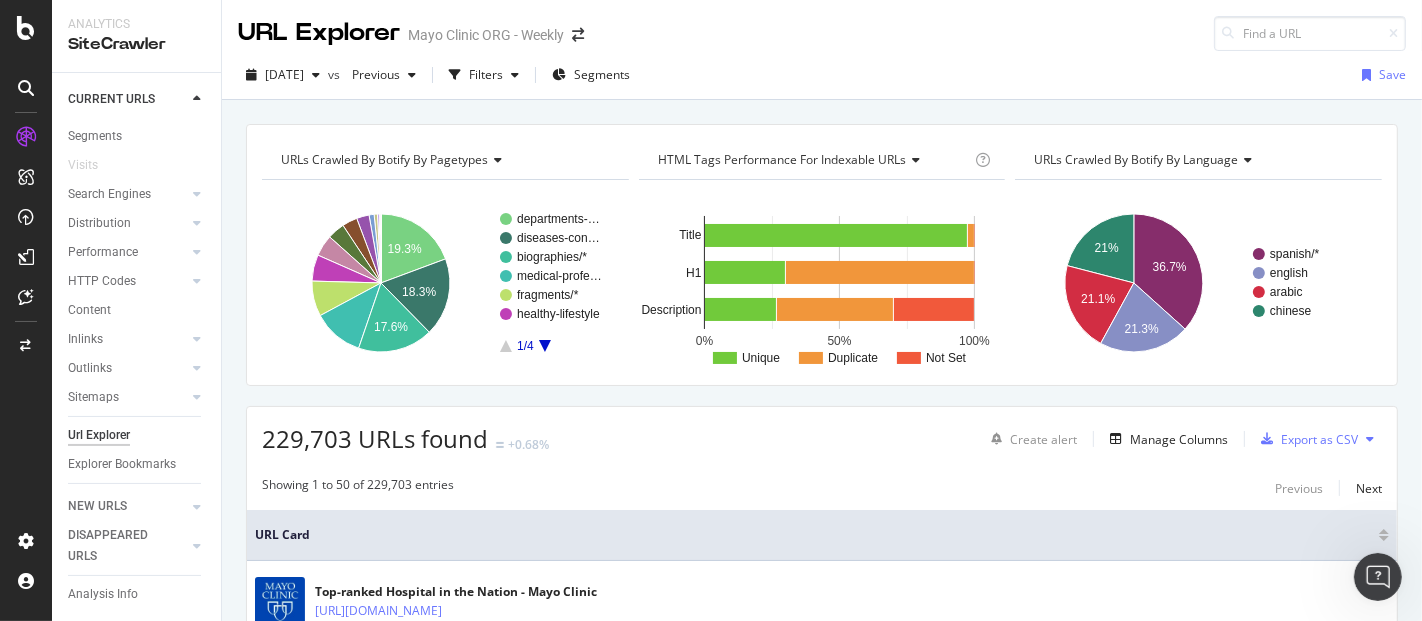 click on "HTML Tags Performance for Indexable URLs" at bounding box center [782, 159] 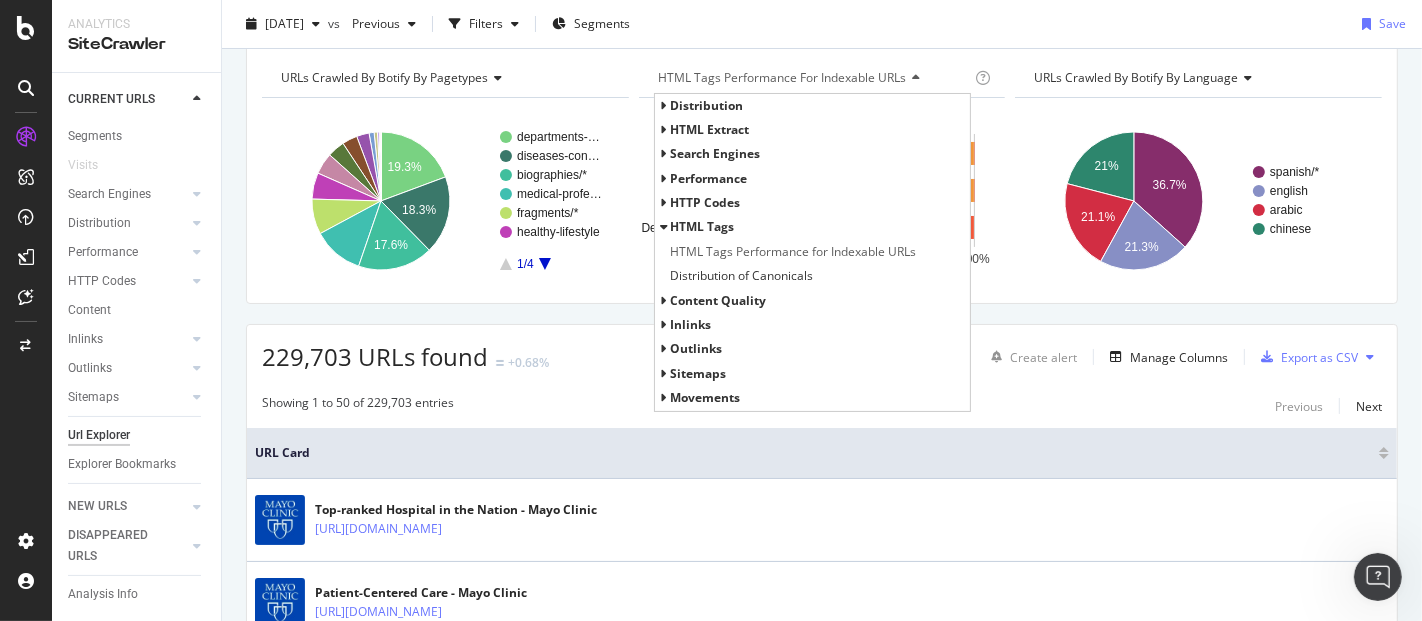 scroll, scrollTop: 111, scrollLeft: 0, axis: vertical 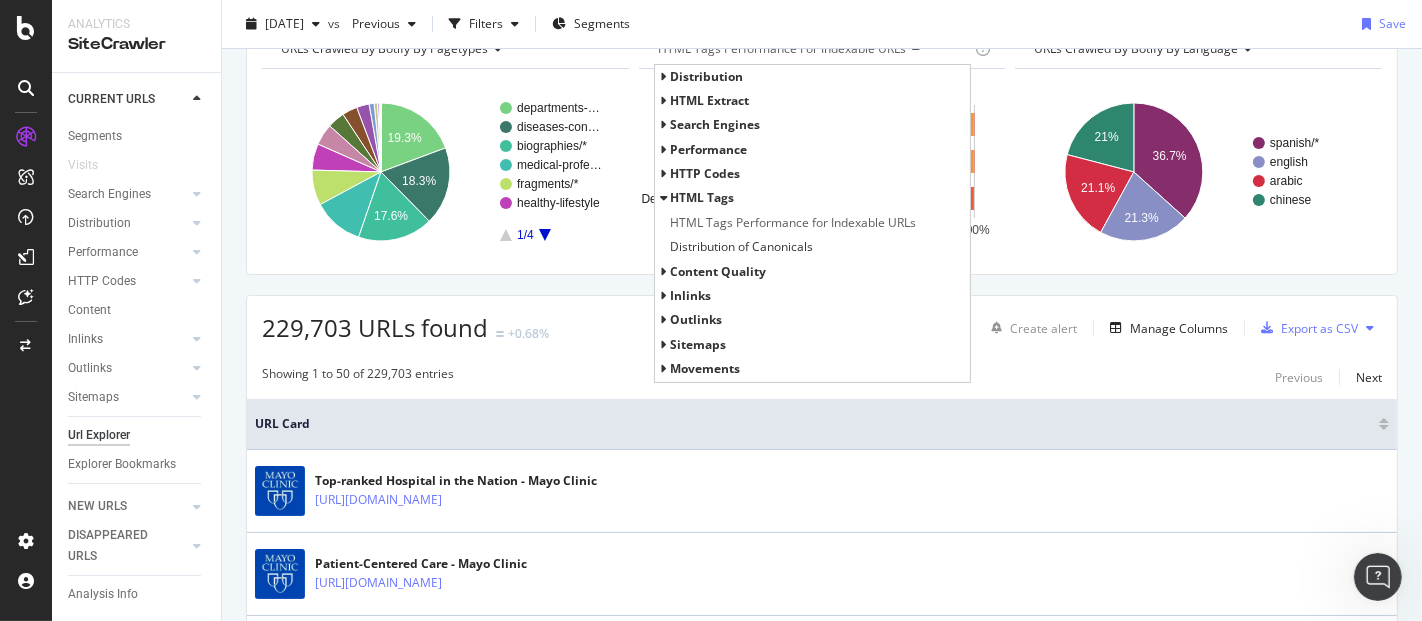click on "Movements" at bounding box center (705, 368) 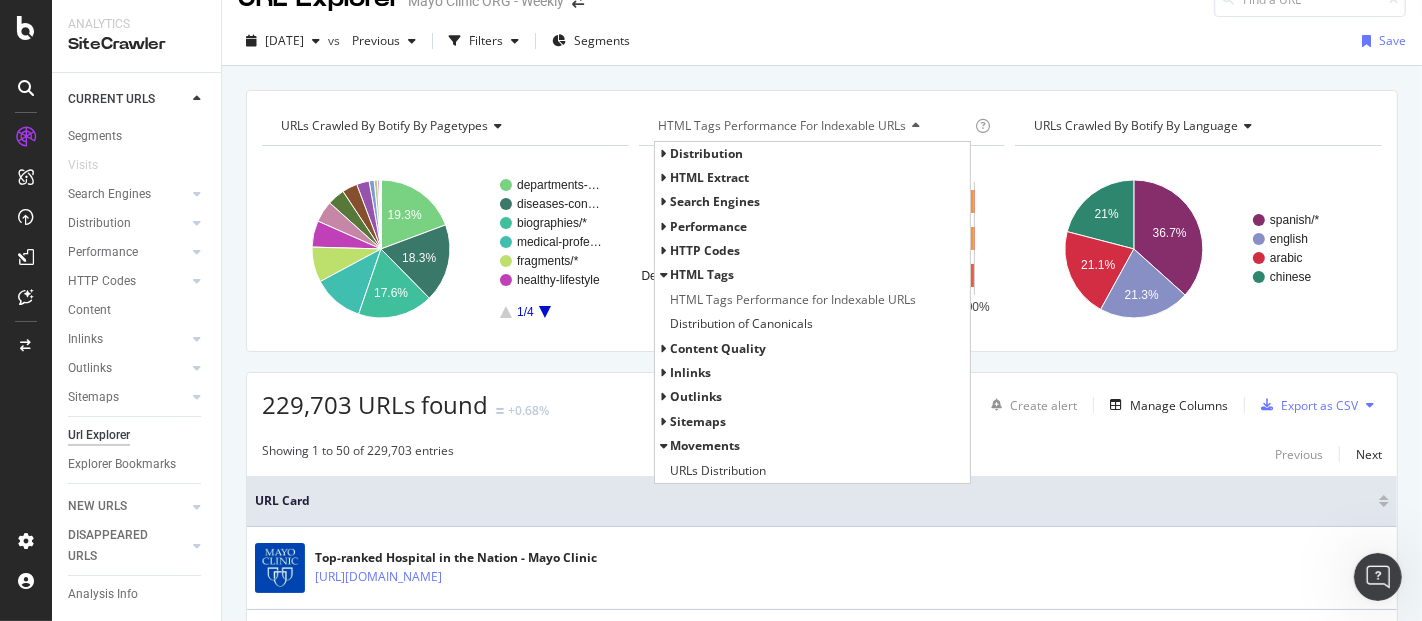 scroll, scrollTop: 0, scrollLeft: 0, axis: both 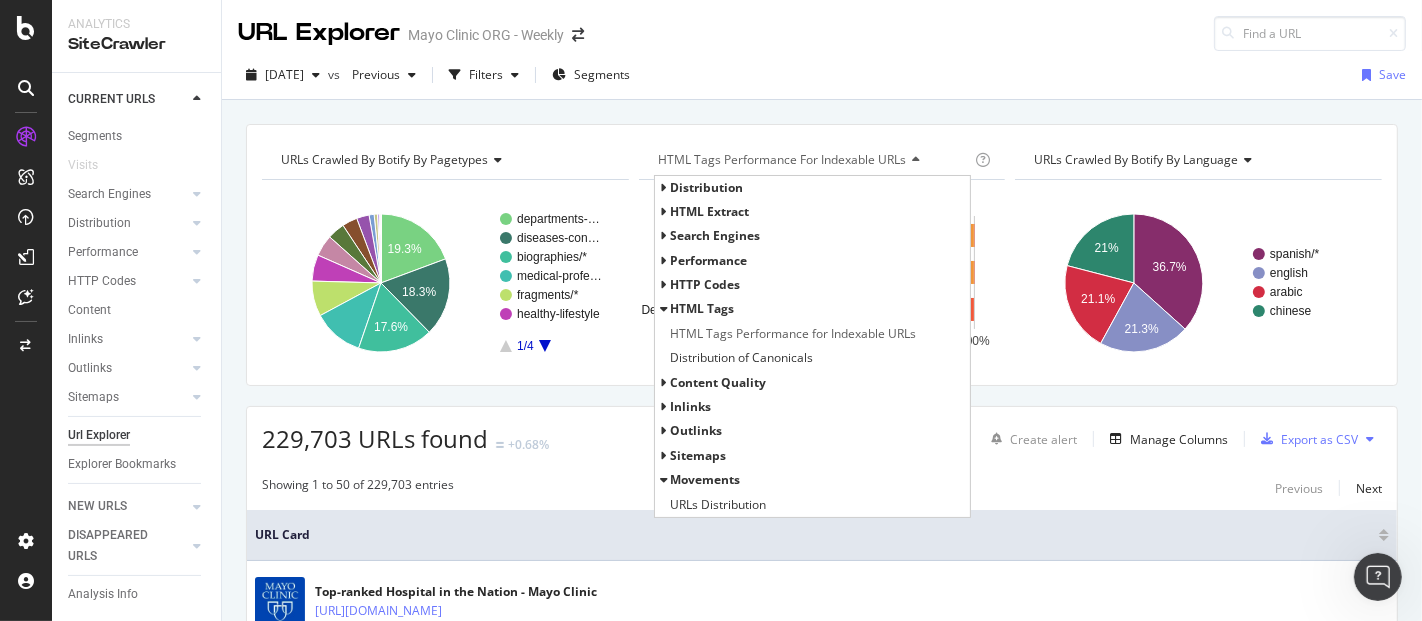 click on "Content Quality" at bounding box center (718, 382) 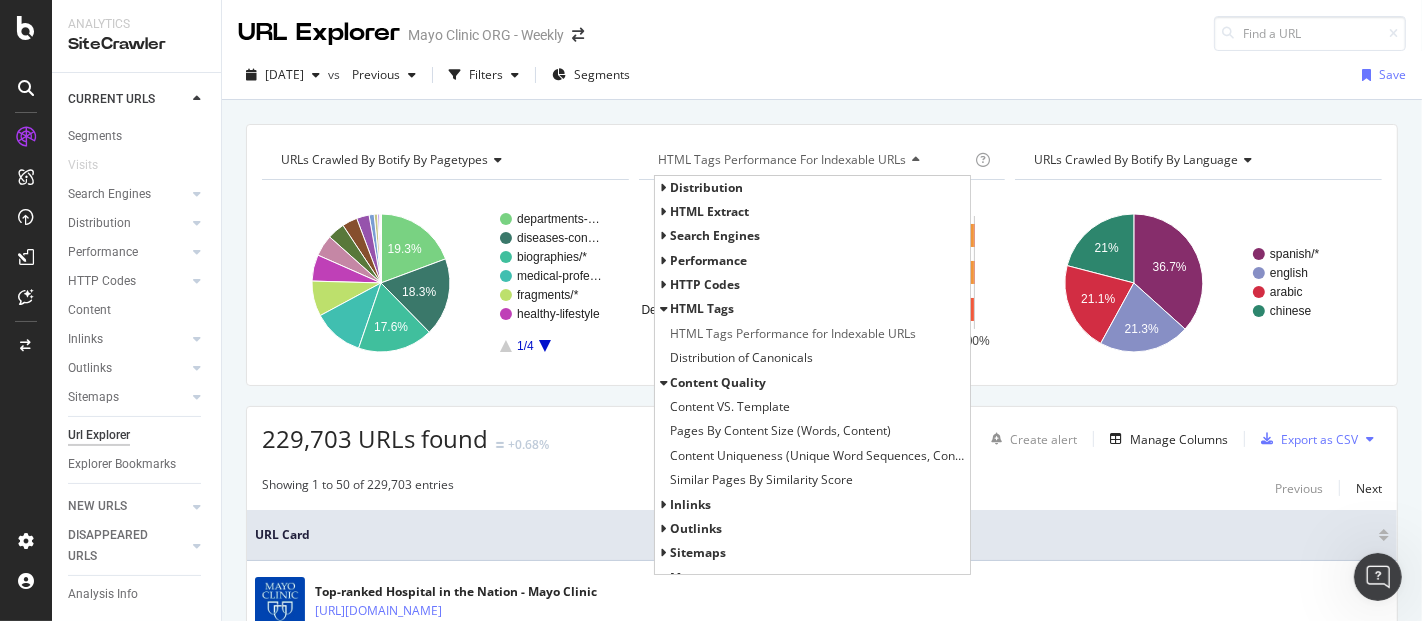 click on "HTTP Codes" at bounding box center (705, 284) 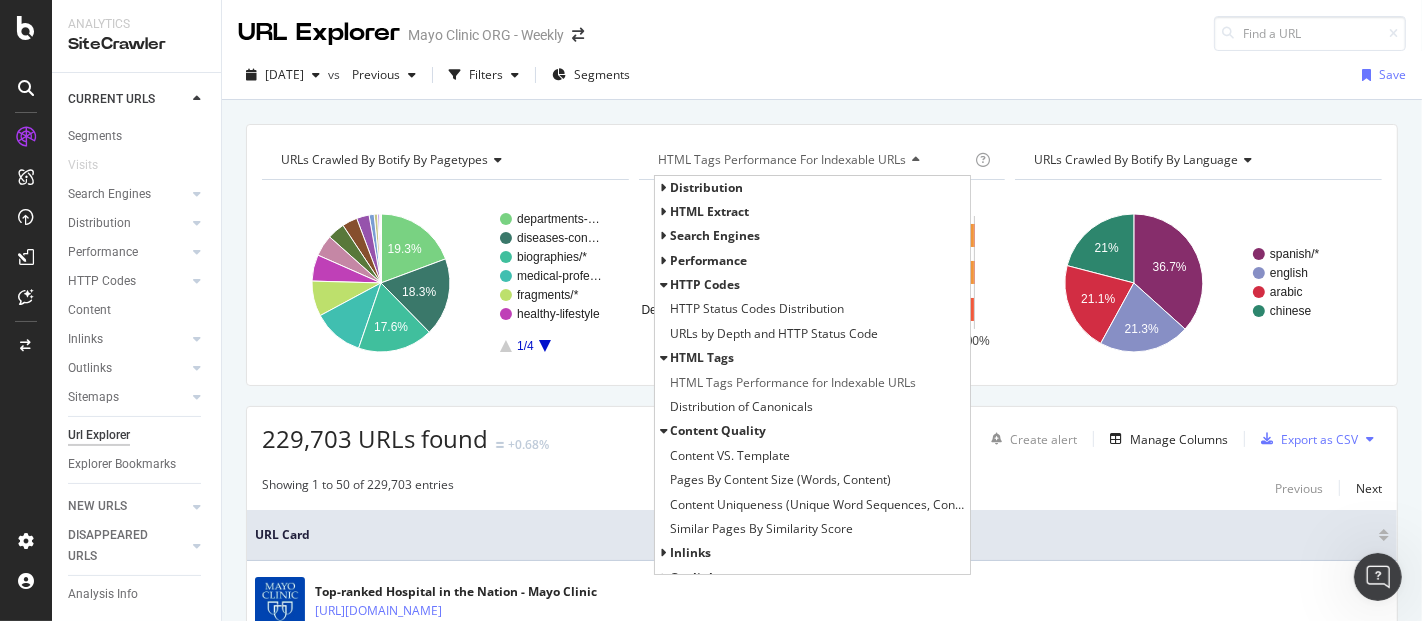 click on "Performance" at bounding box center (708, 260) 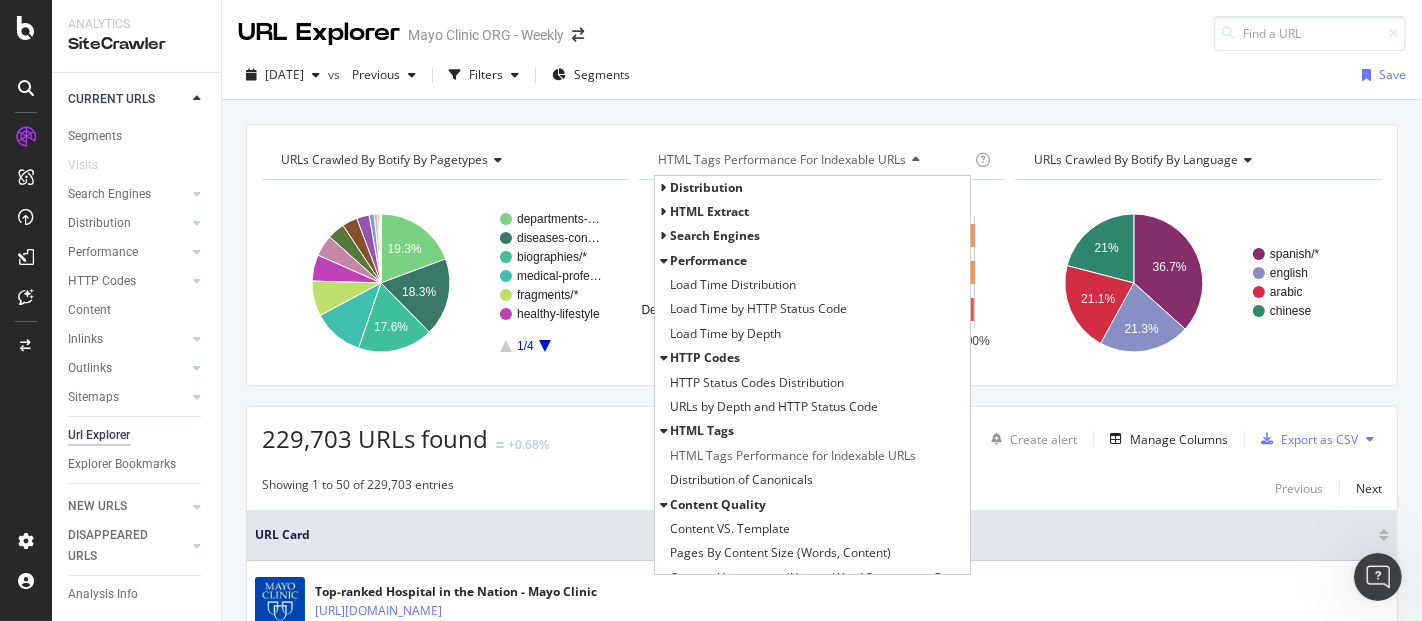 click on "Search Engines" at bounding box center (715, 235) 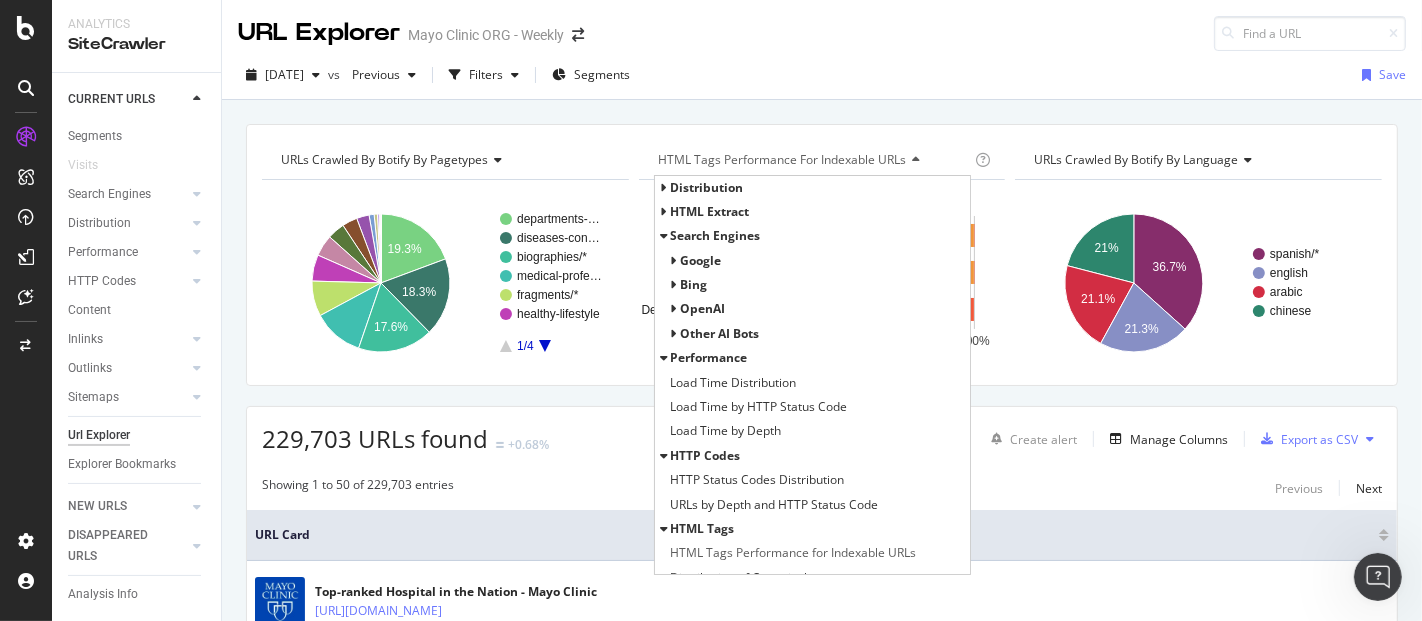 click on "Google" at bounding box center [700, 260] 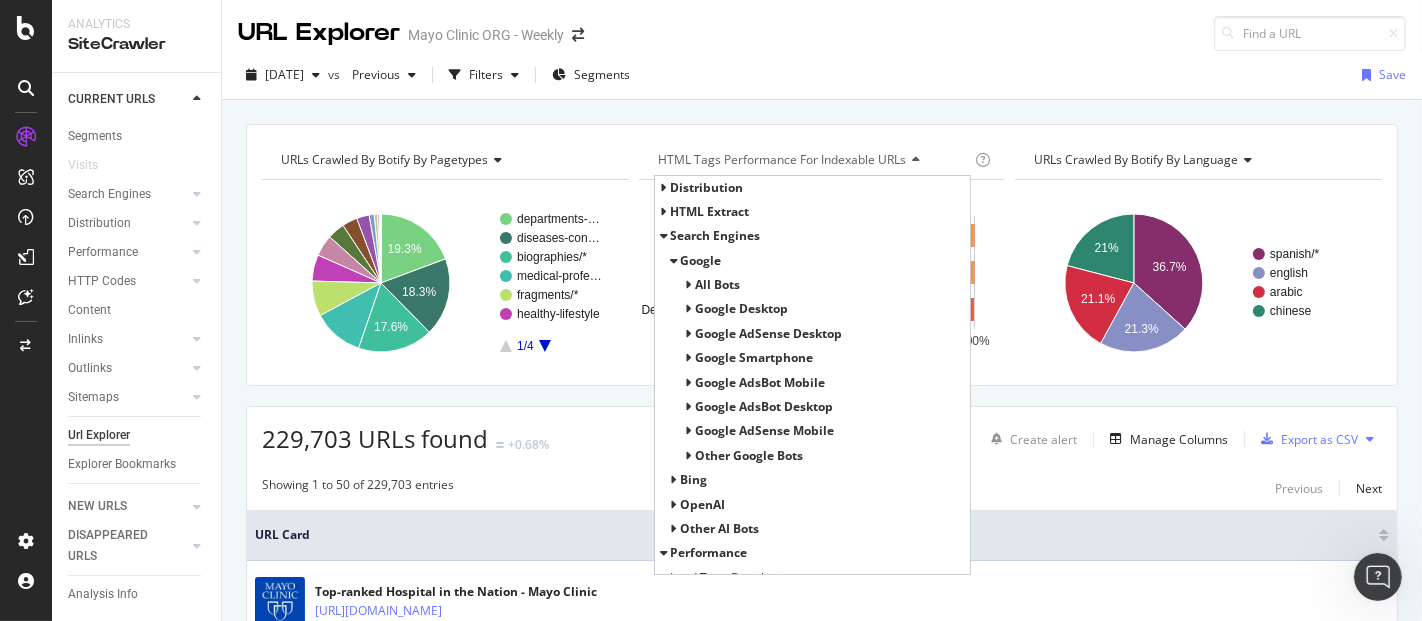 click on "Google" at bounding box center (700, 260) 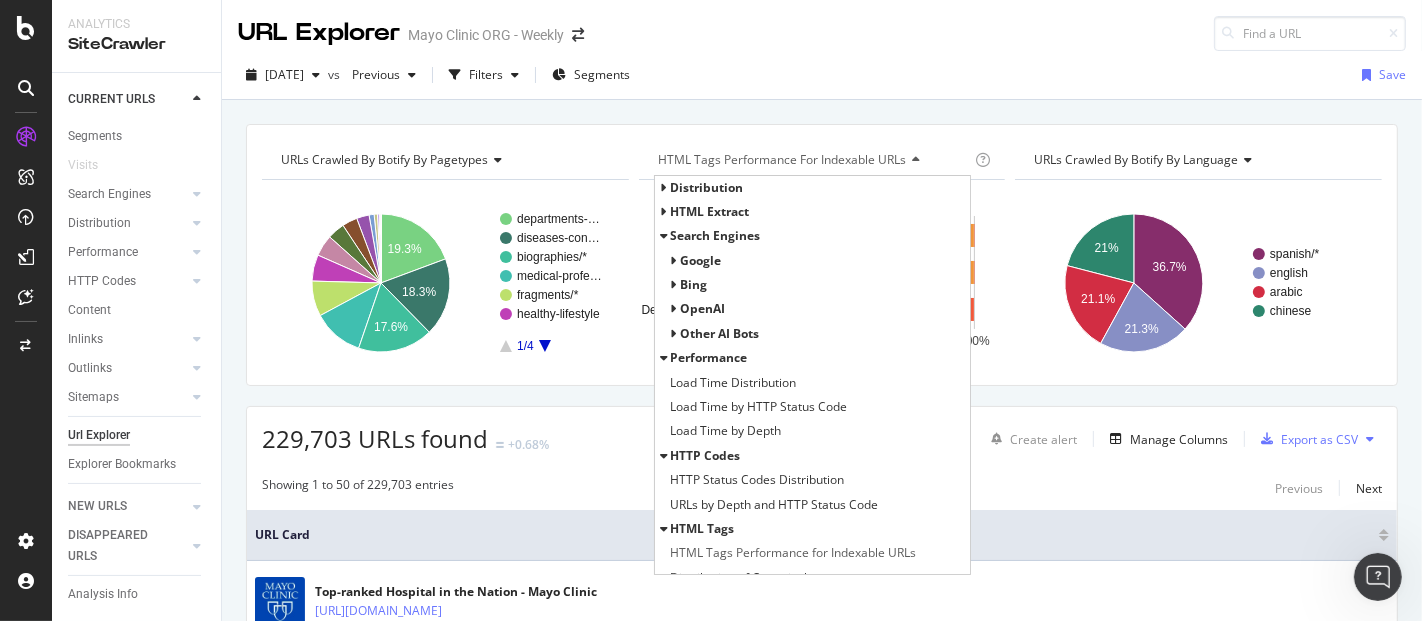 click on "Distribution" at bounding box center [706, 187] 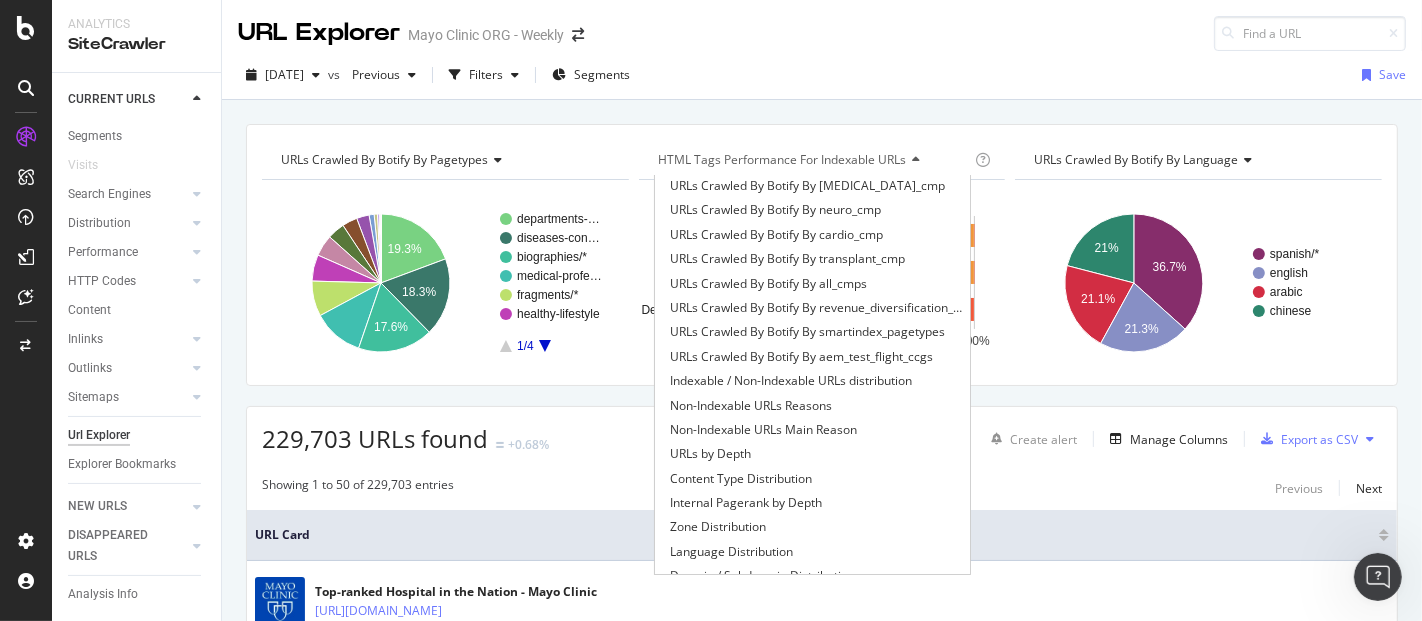 scroll, scrollTop: 222, scrollLeft: 0, axis: vertical 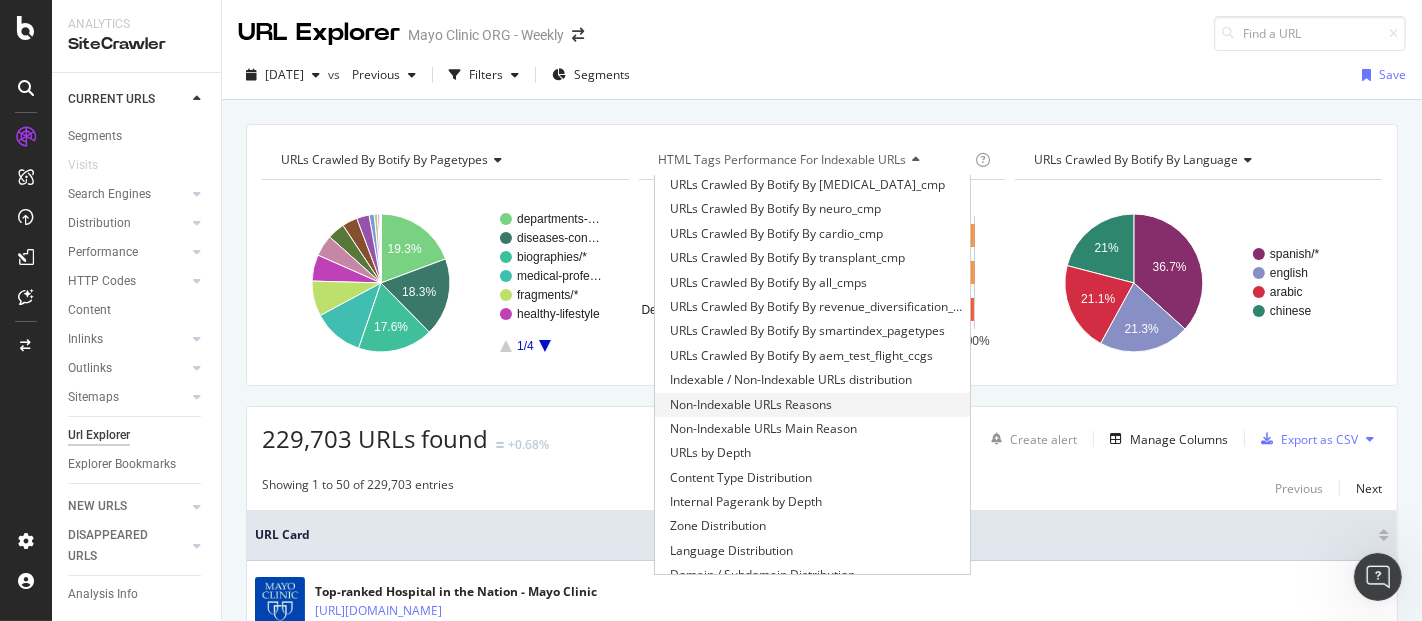 click on "Non-Indexable URLs Reasons" at bounding box center (751, 405) 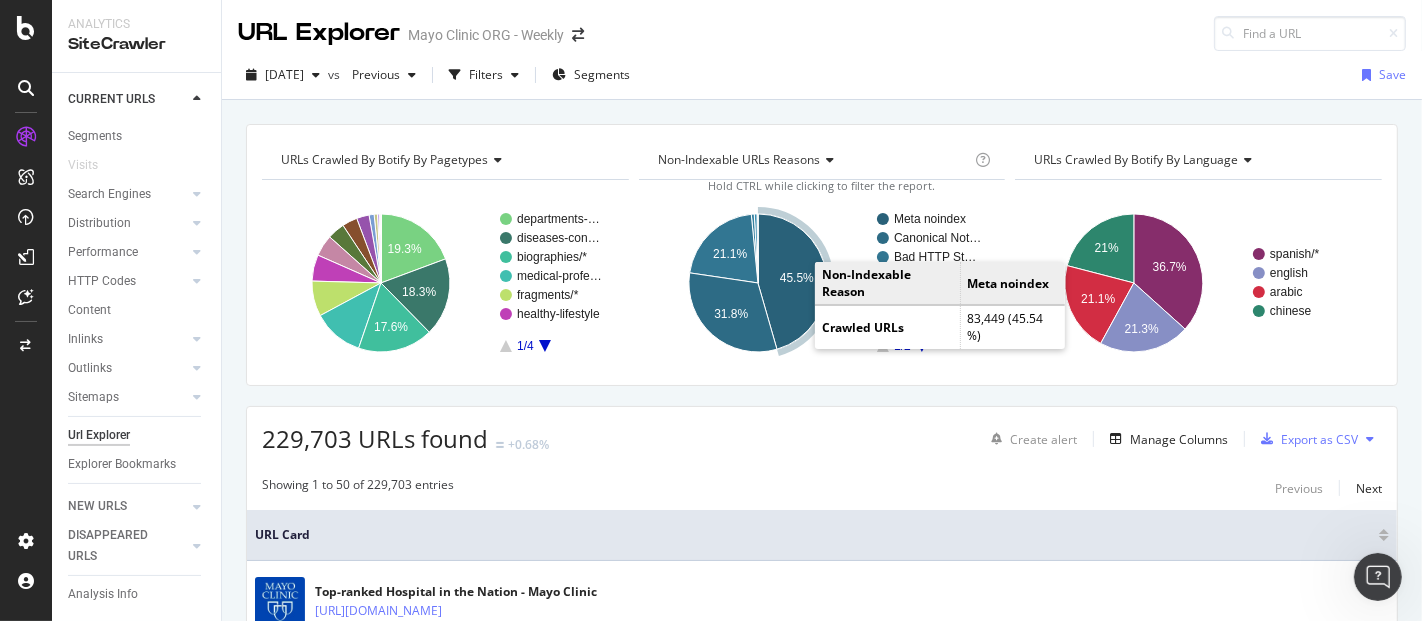 click 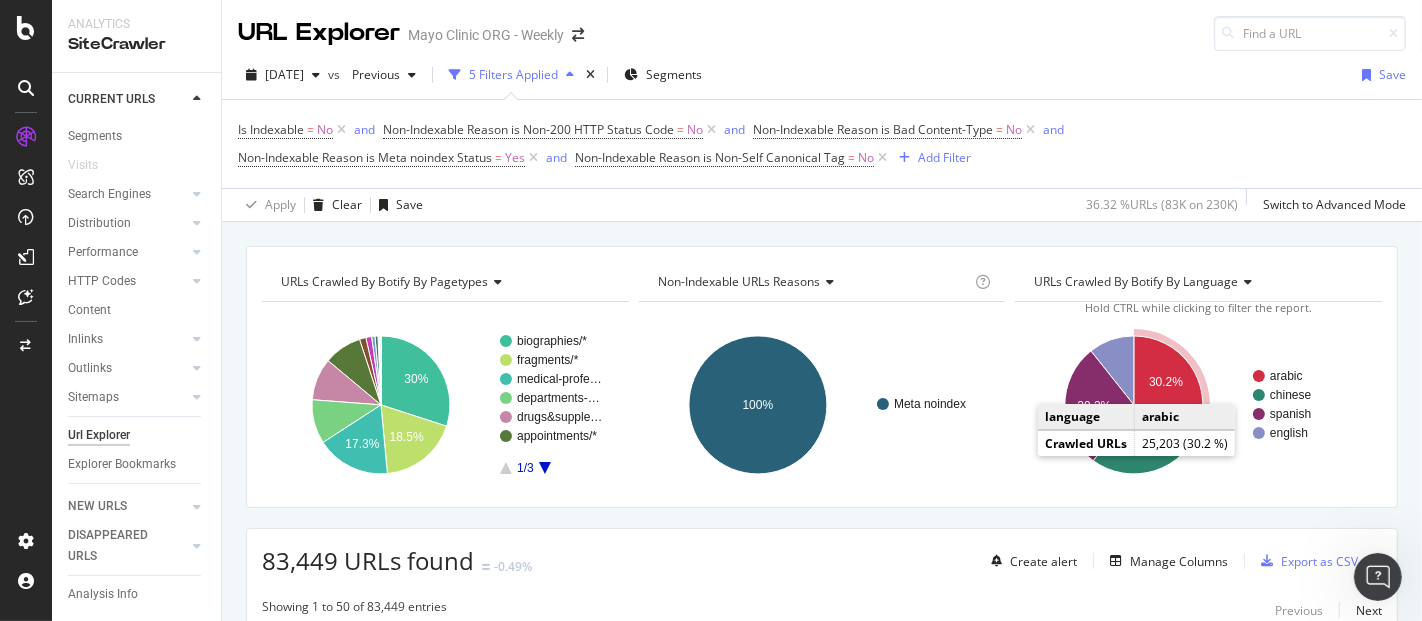 click 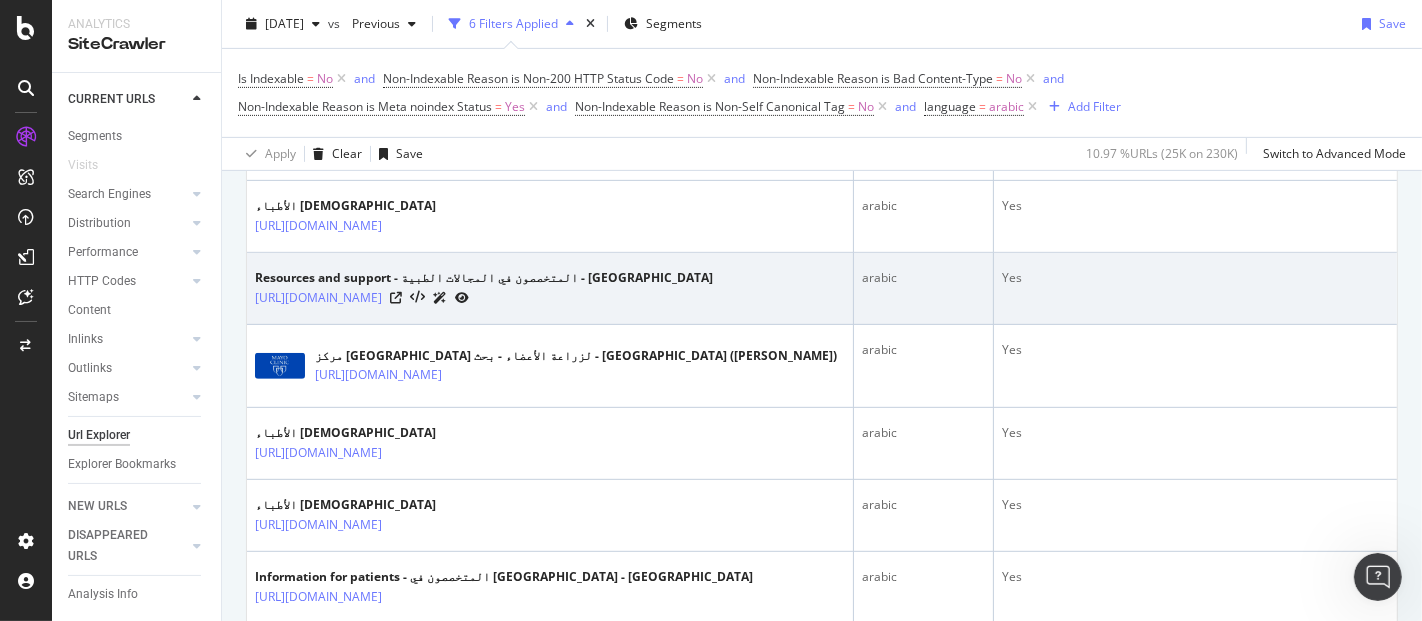 scroll, scrollTop: 0, scrollLeft: 0, axis: both 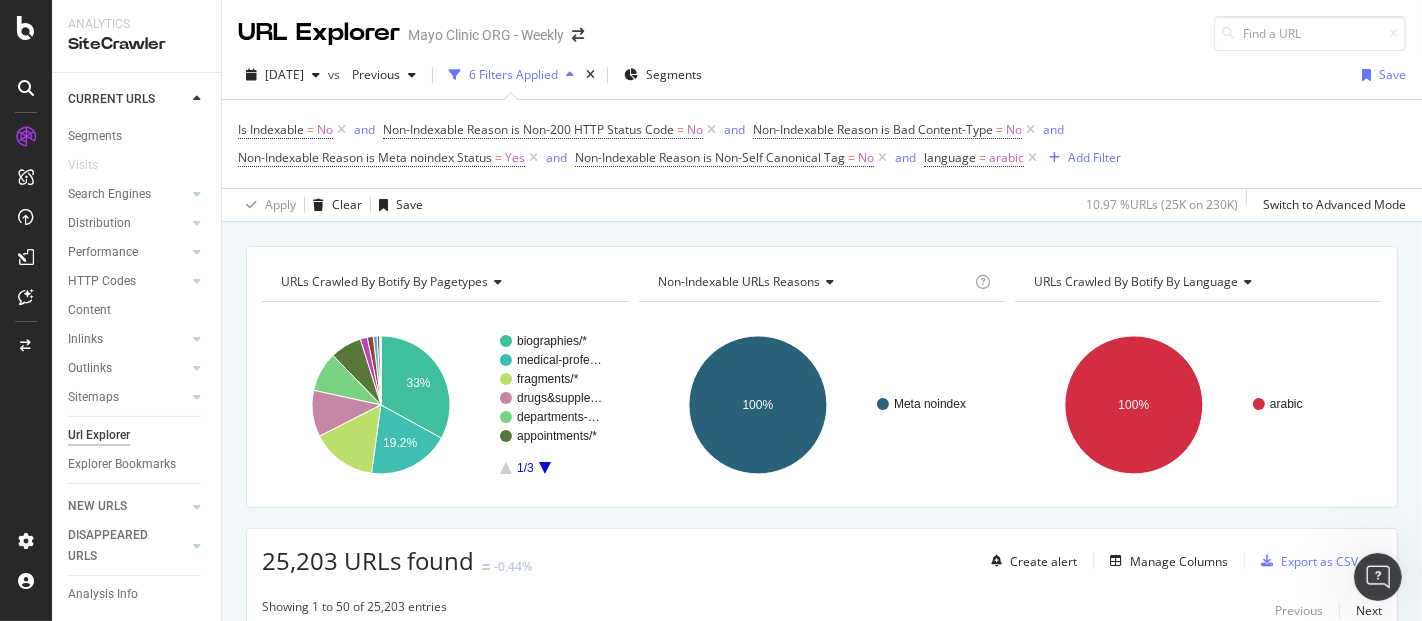 click 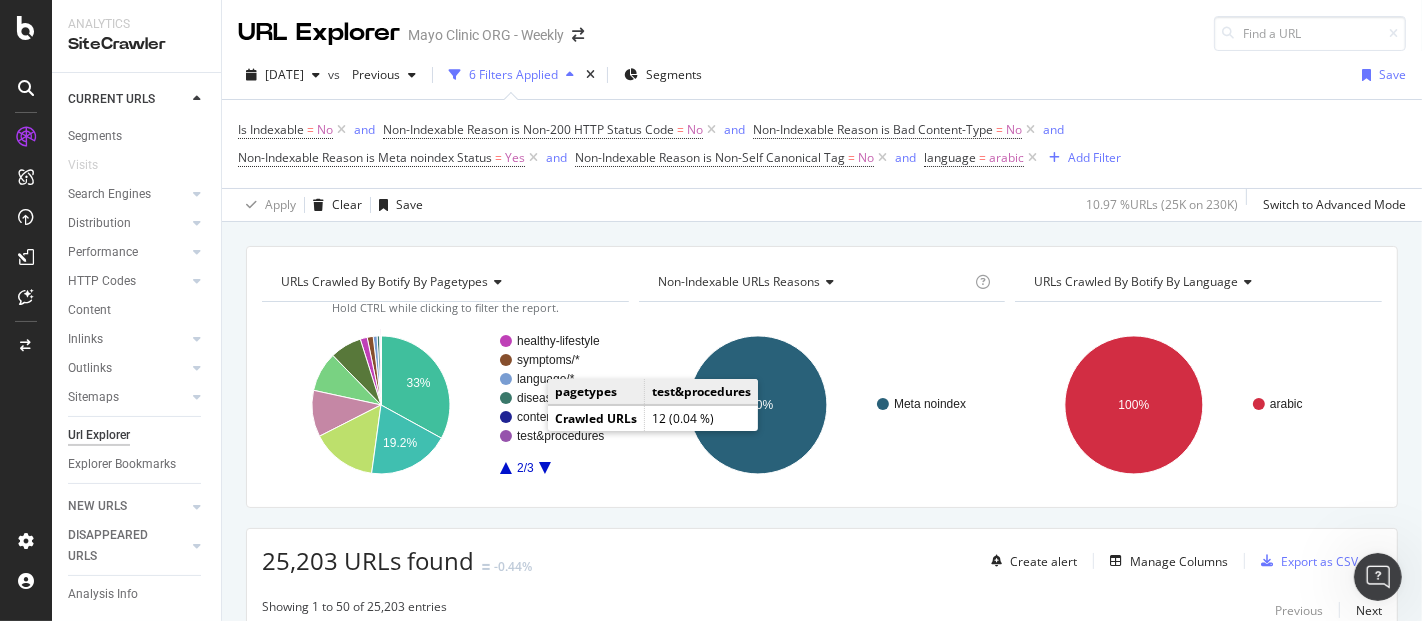 click on "test&procedures" 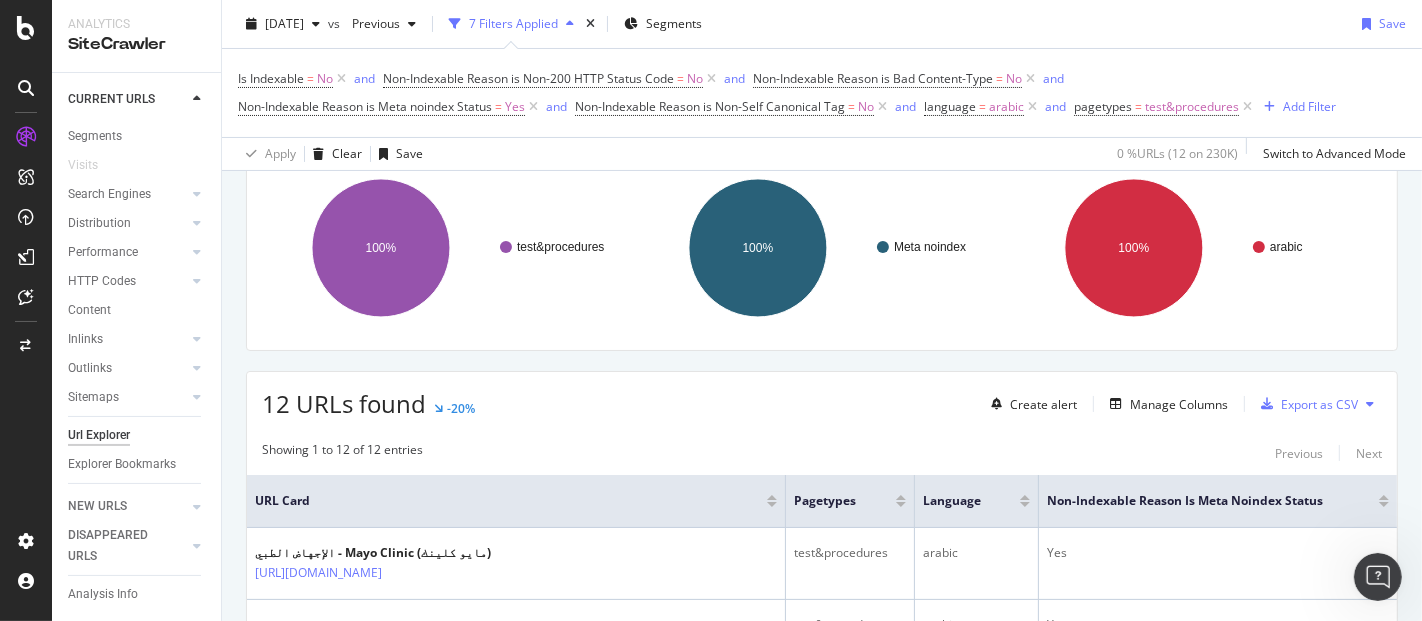 scroll, scrollTop: 222, scrollLeft: 0, axis: vertical 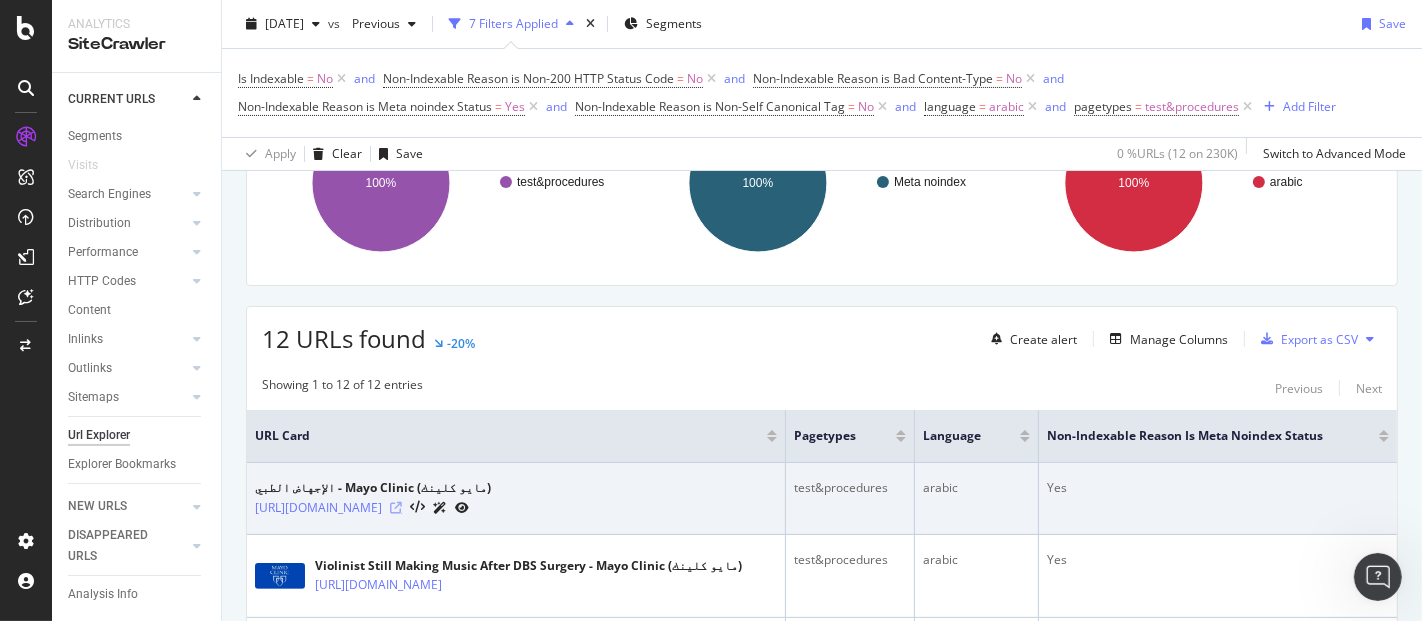click at bounding box center [396, 508] 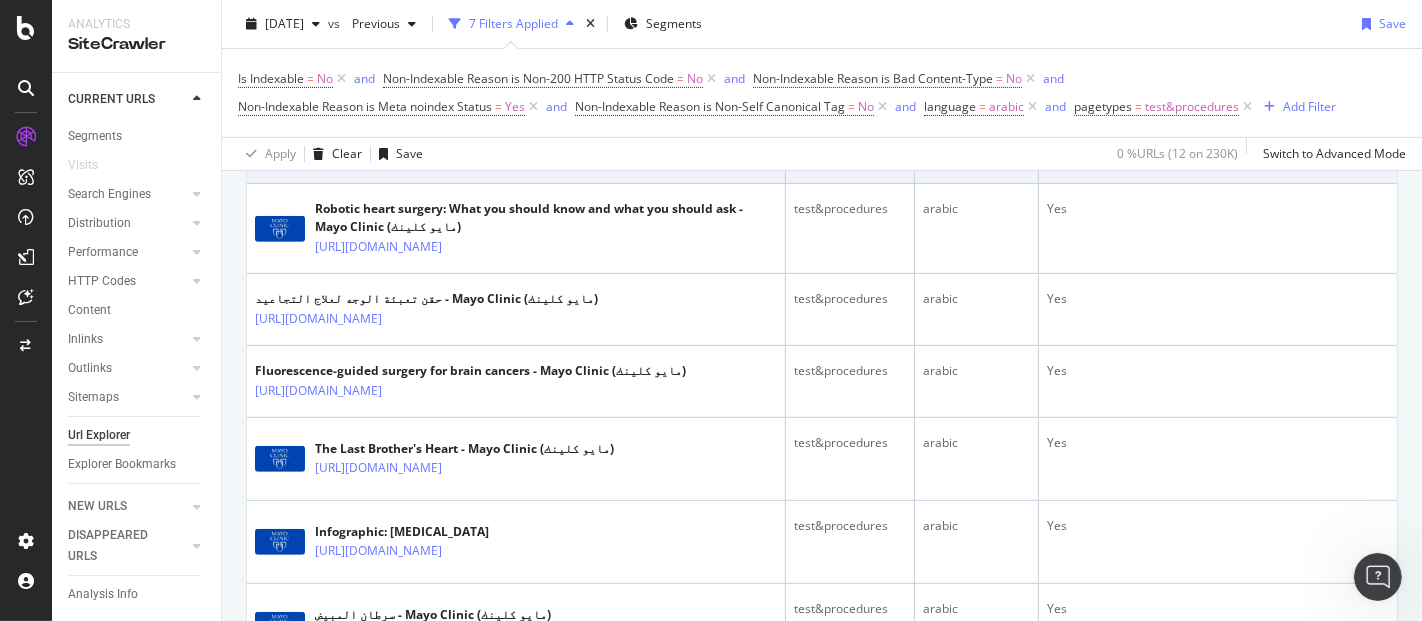 scroll, scrollTop: 666, scrollLeft: 0, axis: vertical 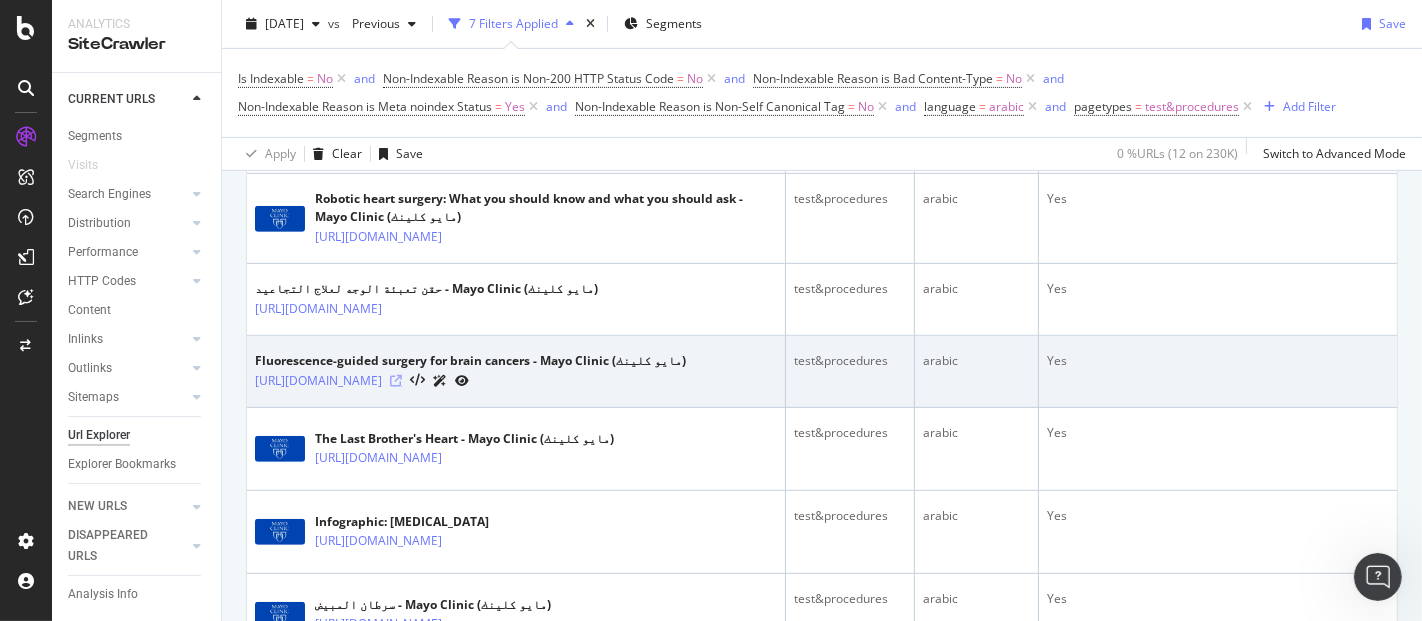 click at bounding box center (396, 381) 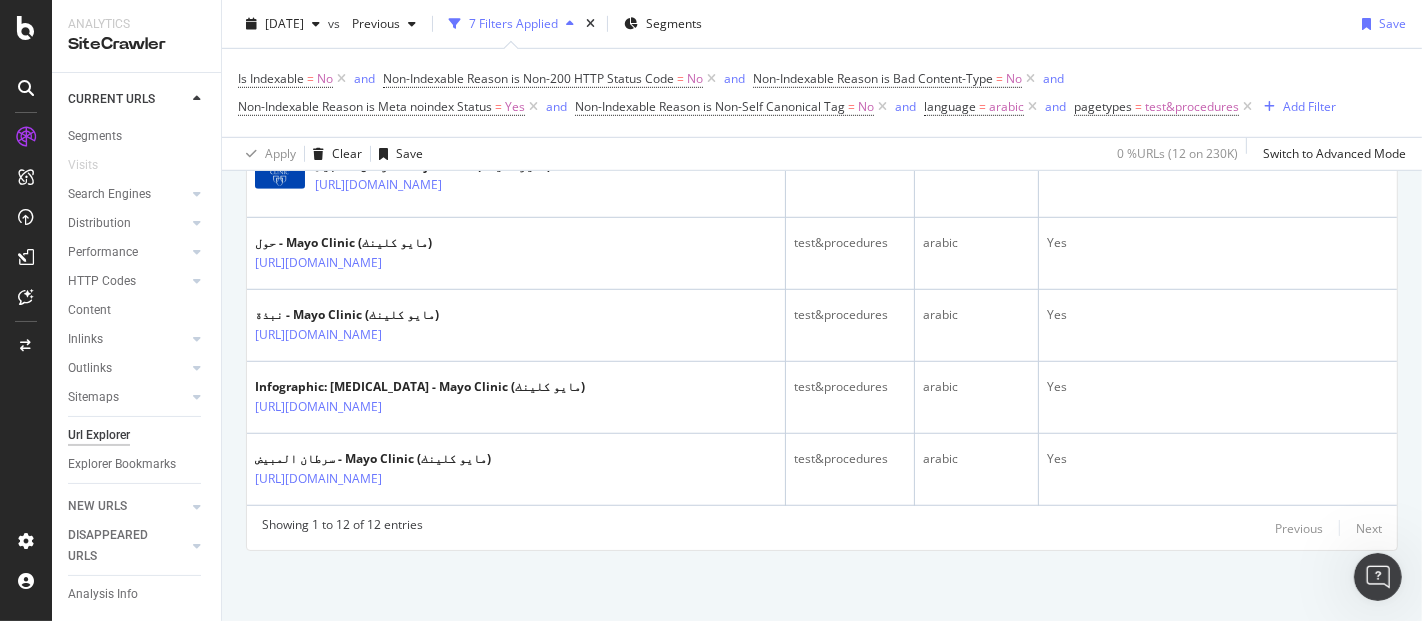 scroll, scrollTop: 826, scrollLeft: 0, axis: vertical 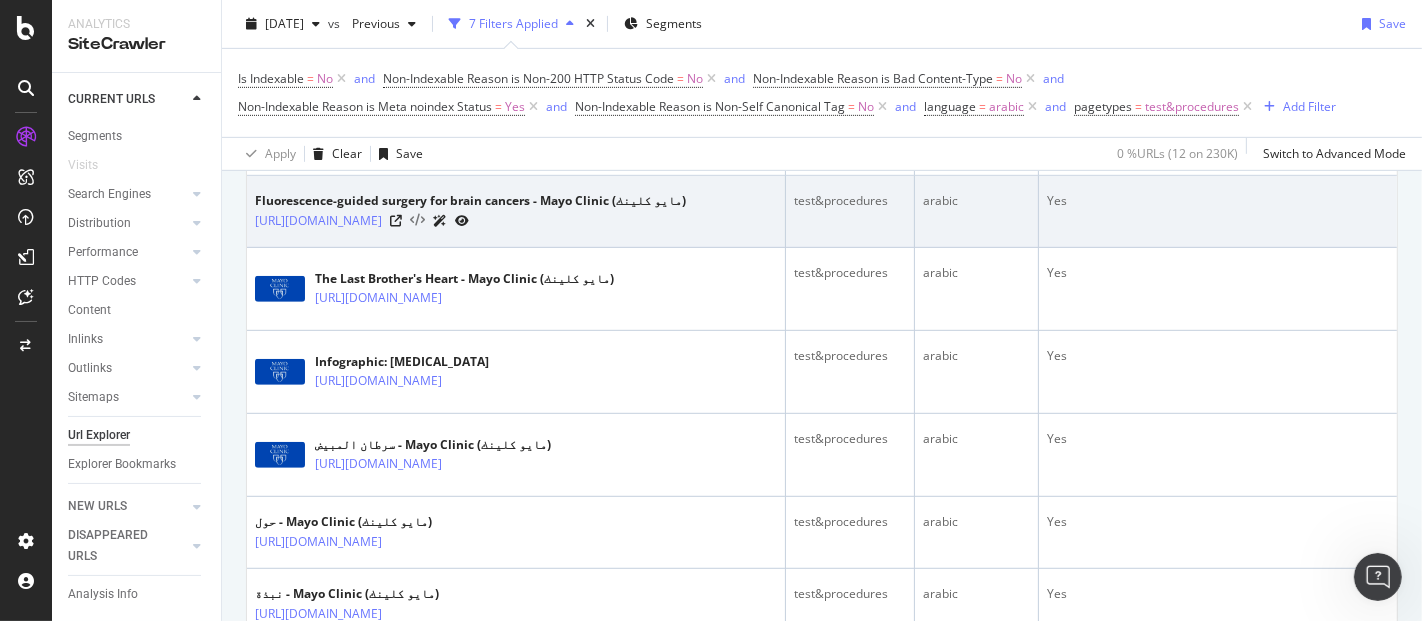 click at bounding box center (417, 221) 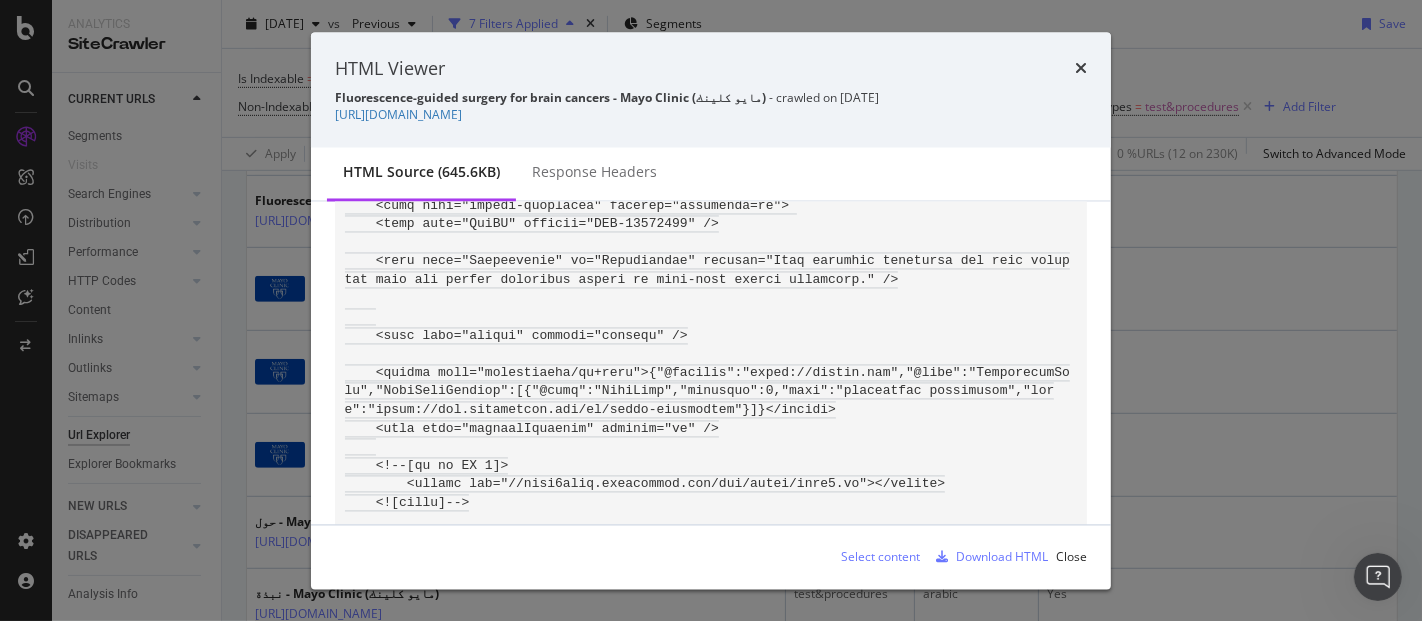 scroll, scrollTop: 444, scrollLeft: 0, axis: vertical 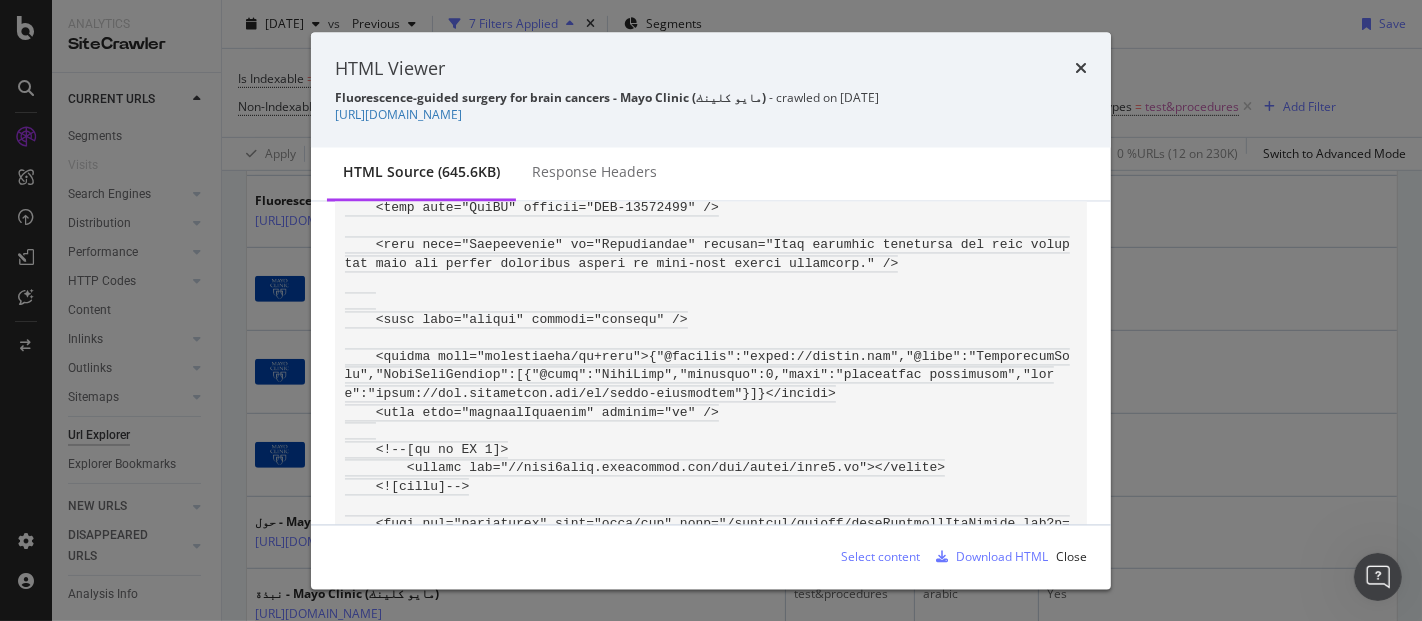 drag, startPoint x: 1081, startPoint y: 68, endPoint x: 936, endPoint y: 71, distance: 145.03104 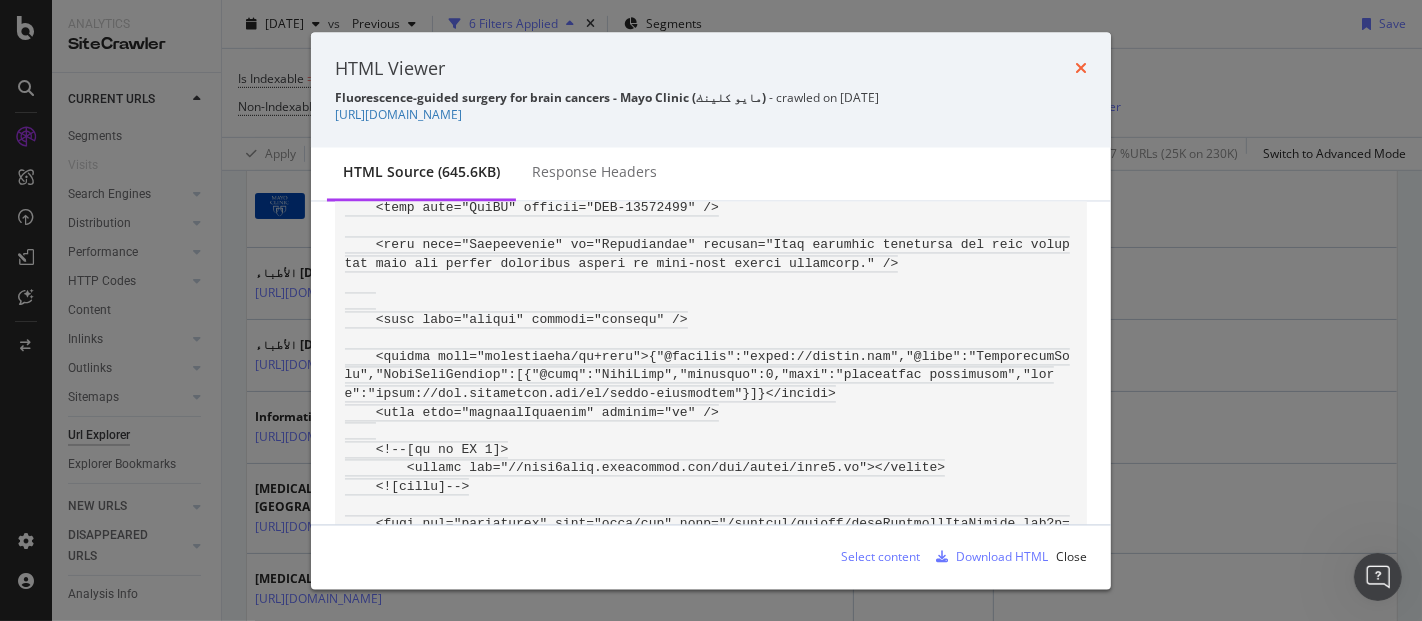 click at bounding box center [1081, 69] 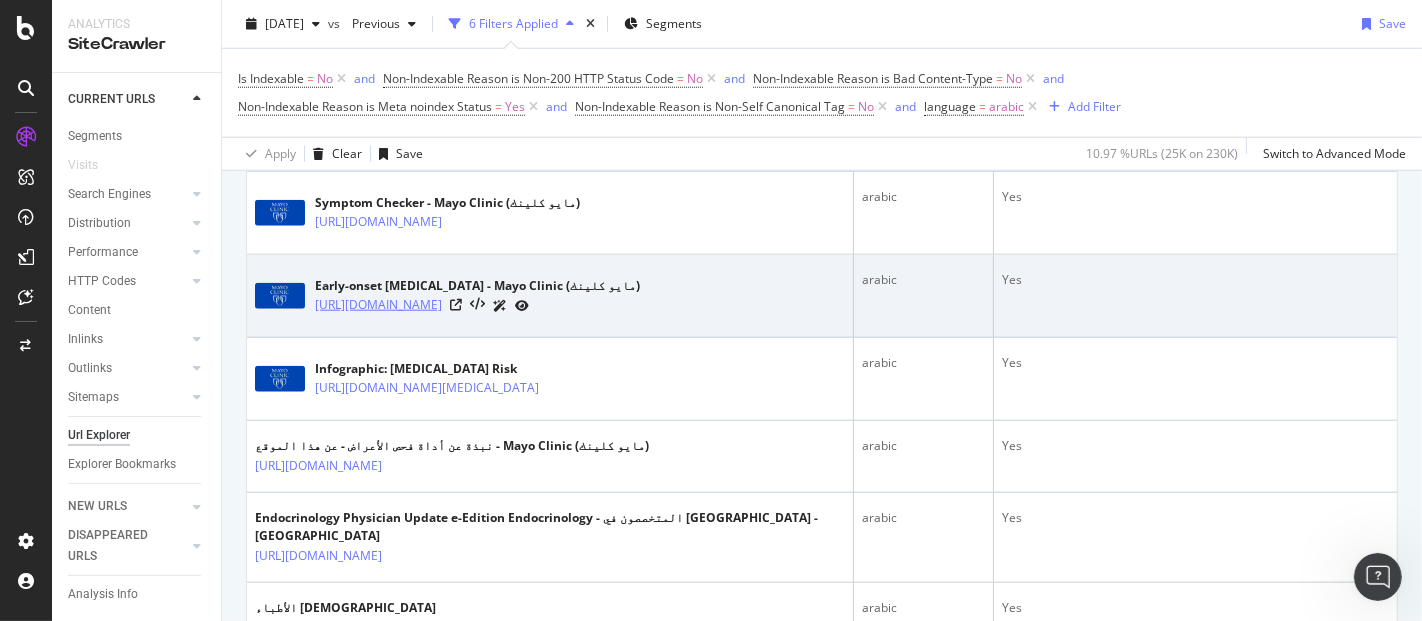 scroll, scrollTop: 1715, scrollLeft: 0, axis: vertical 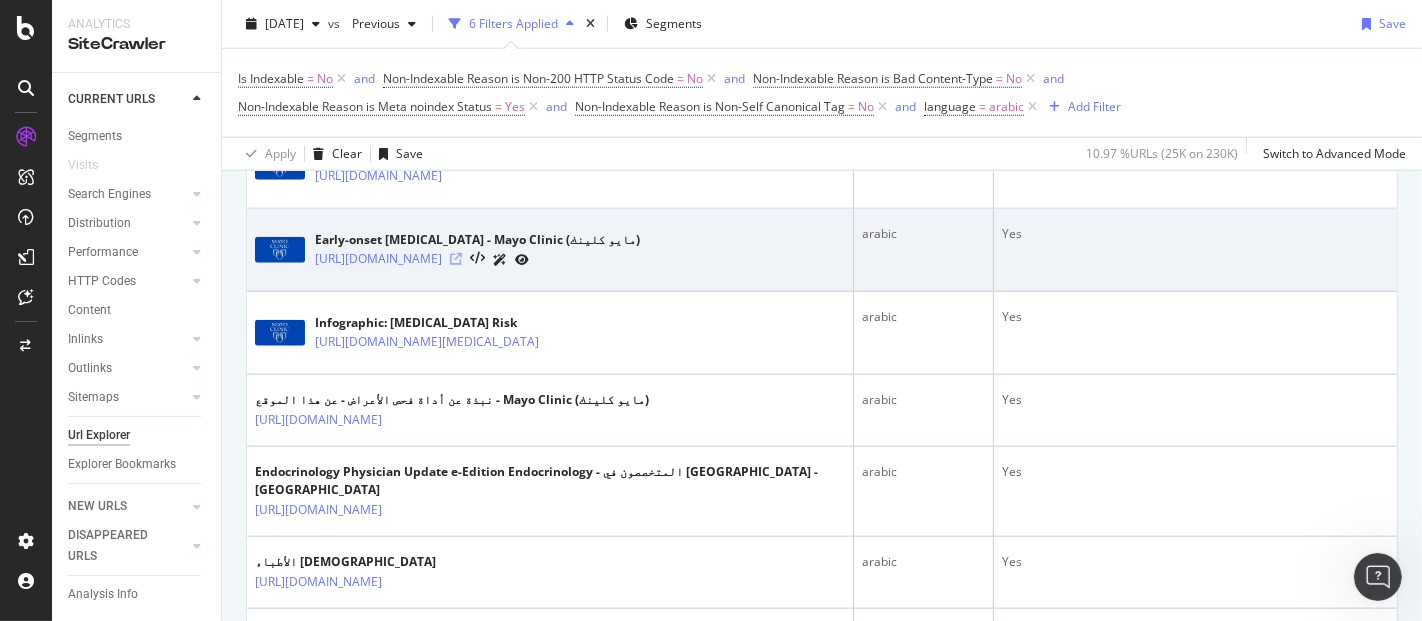 click at bounding box center (456, 259) 